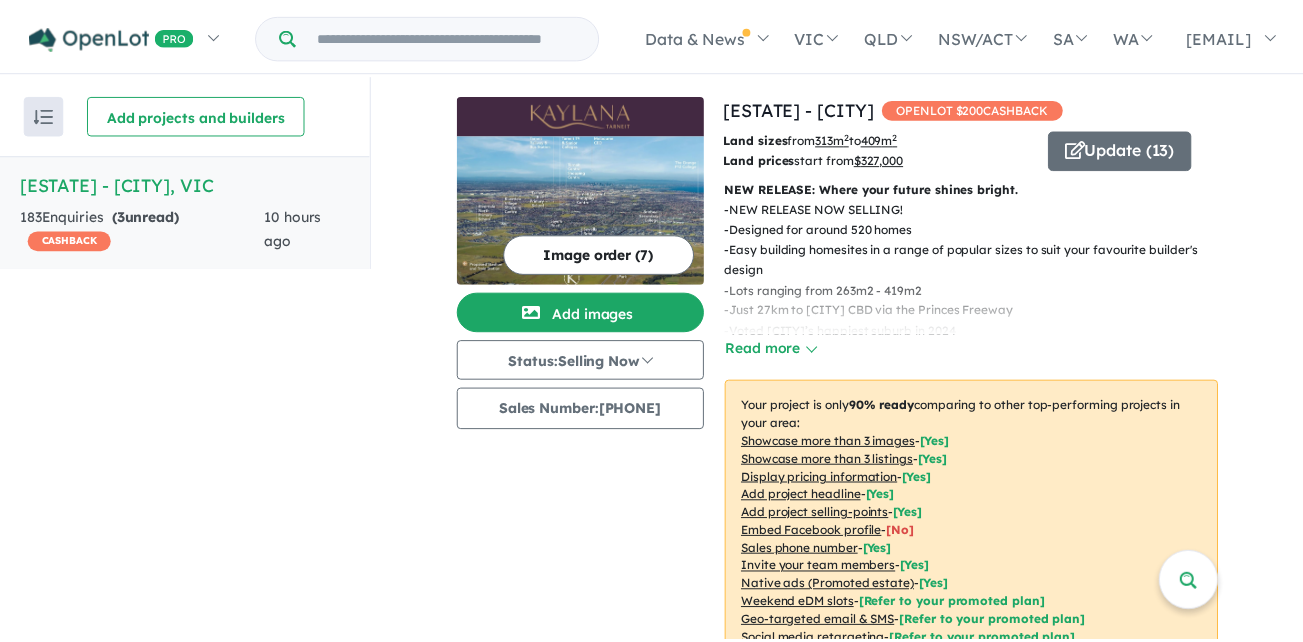 scroll, scrollTop: 0, scrollLeft: 0, axis: both 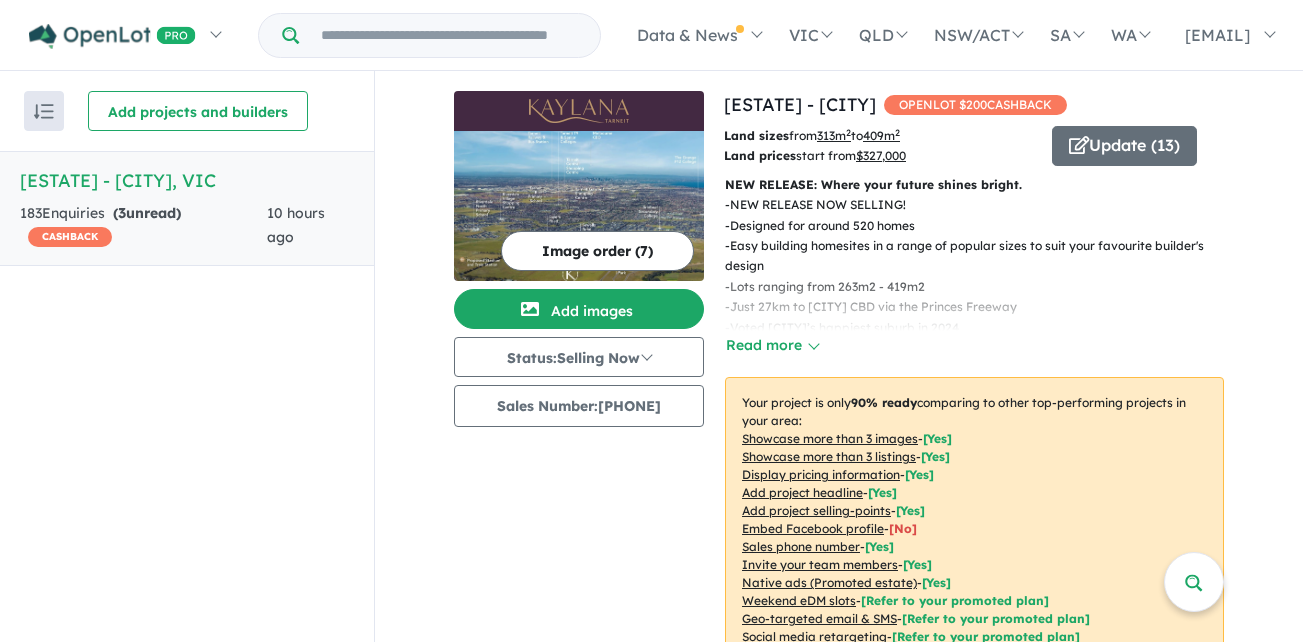 click on "183  Enquir ies ( 3  unread) CASHBACK" at bounding box center (143, 226) 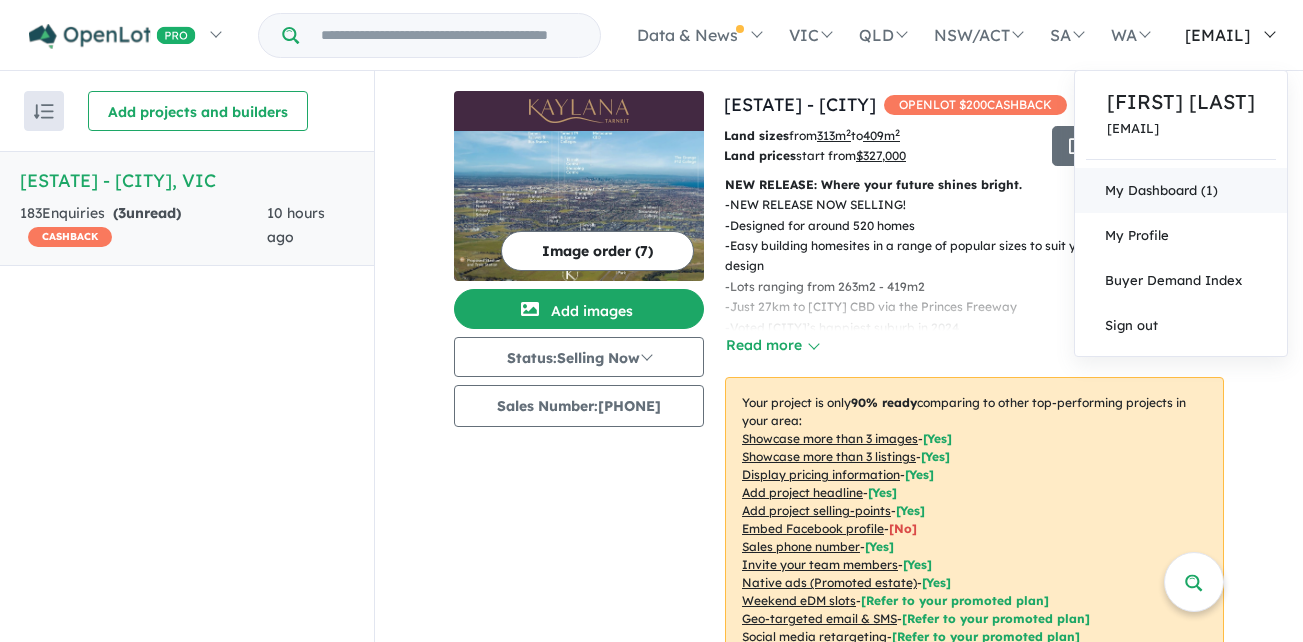 click on "My Dashboard (1)" at bounding box center (1181, 190) 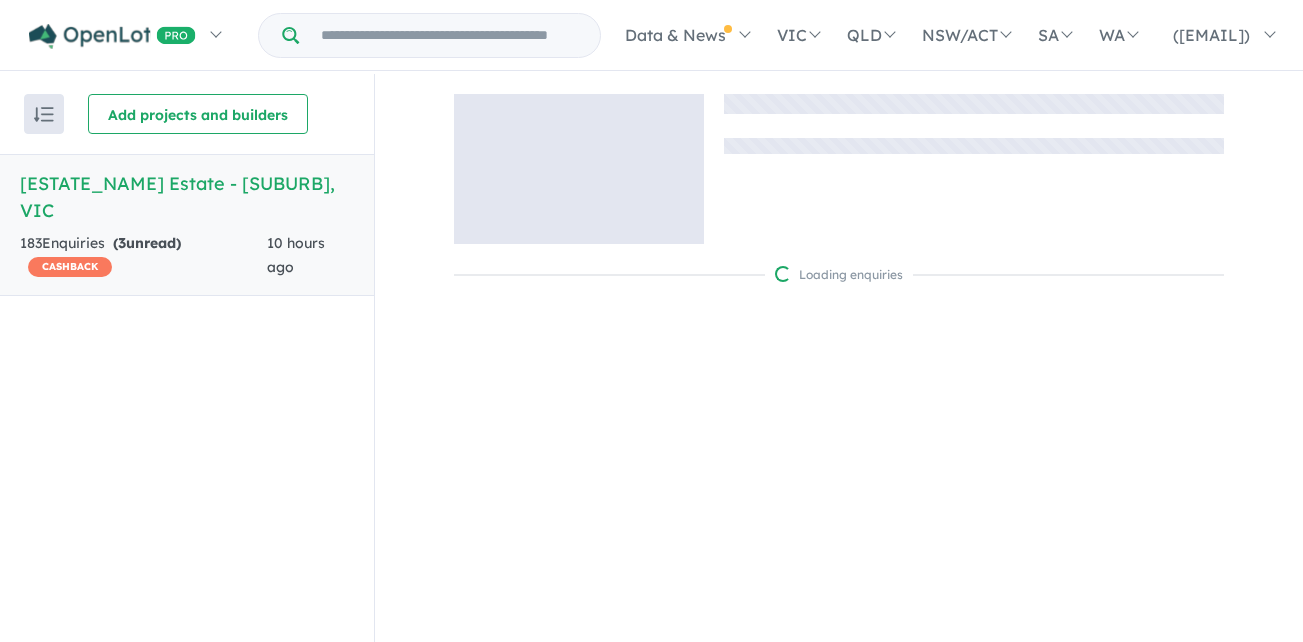 scroll, scrollTop: 0, scrollLeft: 0, axis: both 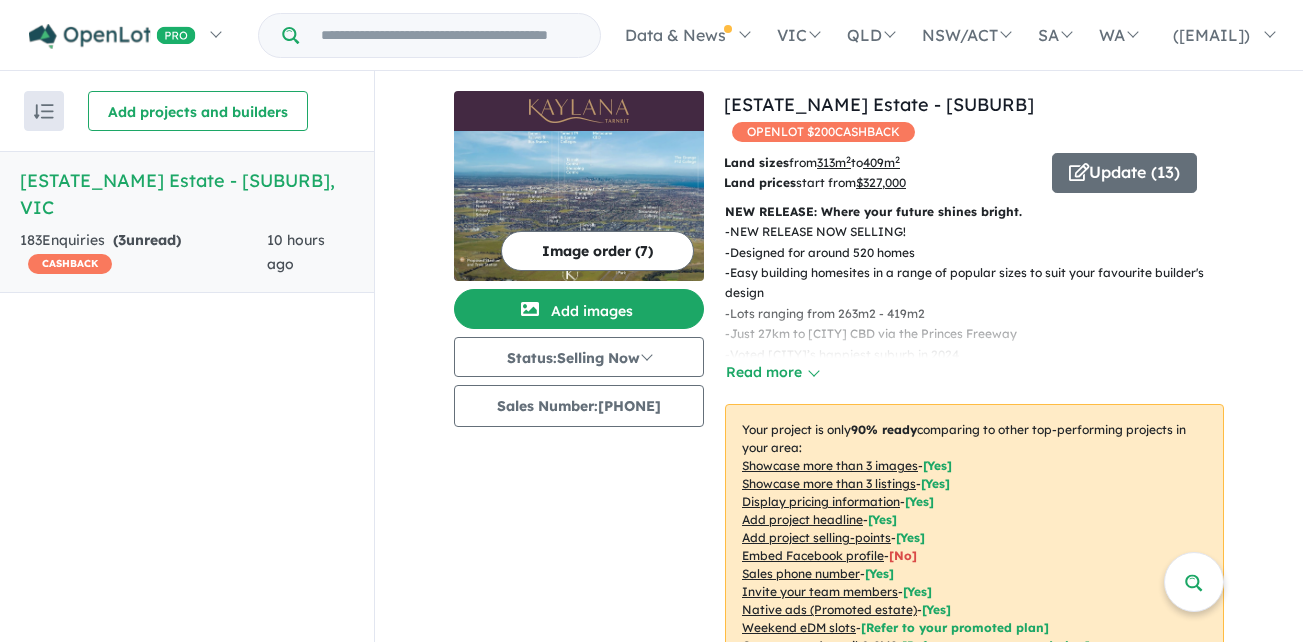 click on "183  Enquir ies ( 3  unread) CASHBACK" at bounding box center [143, 253] 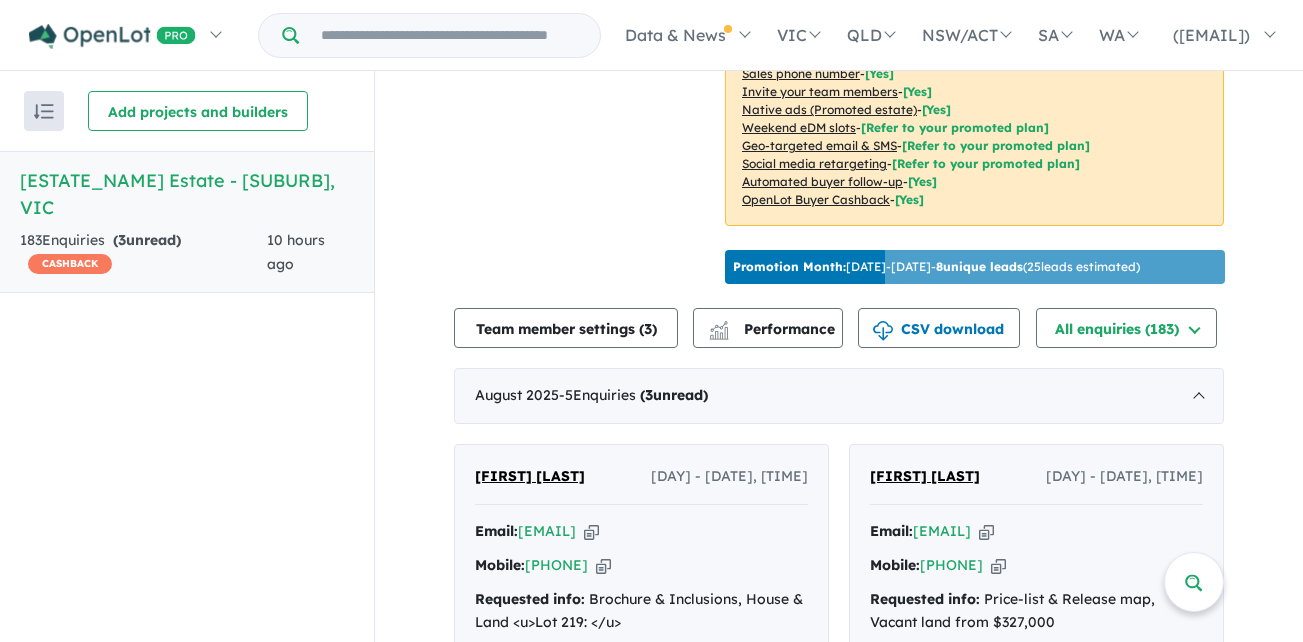 scroll, scrollTop: 999, scrollLeft: 0, axis: vertical 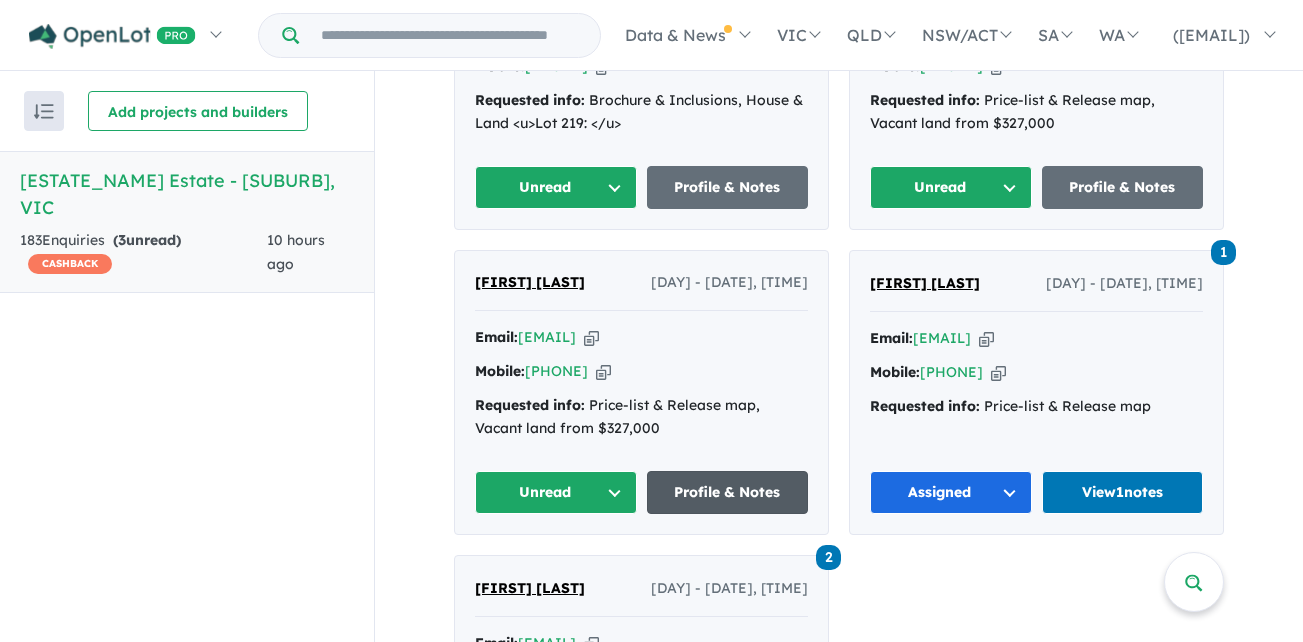click on "Profile & Notes" at bounding box center (728, 492) 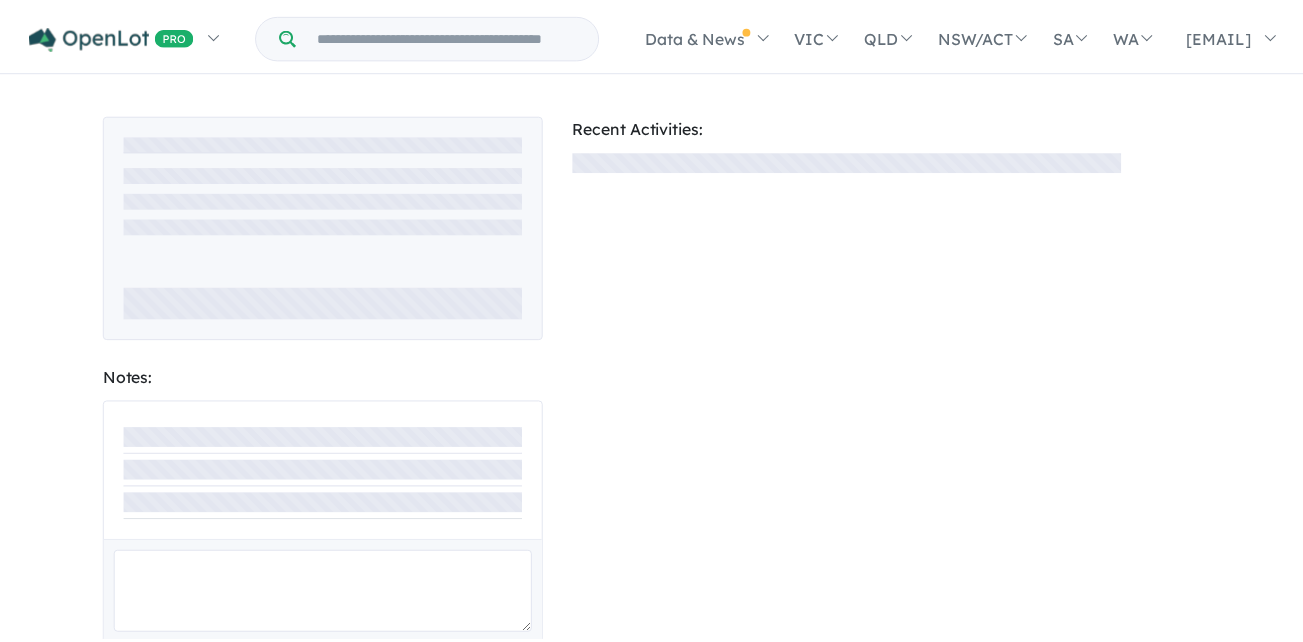 scroll, scrollTop: 0, scrollLeft: 0, axis: both 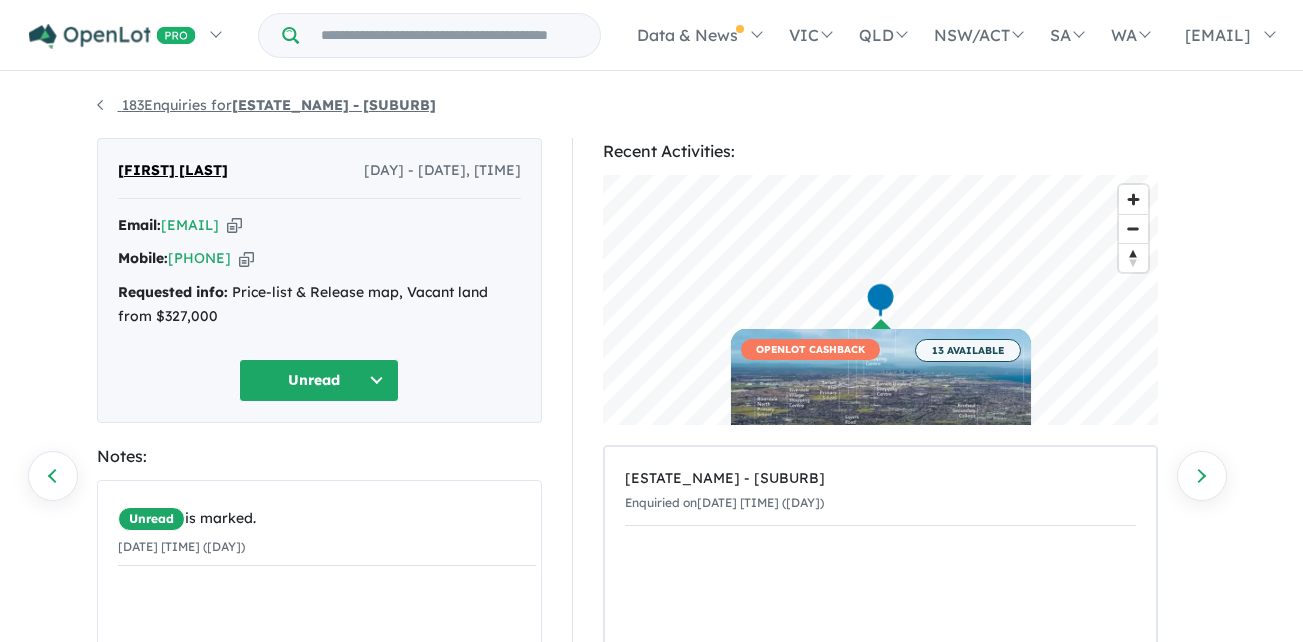 click on "183  Enquiries for  Kaylana Estate - Tarneit" at bounding box center [266, 105] 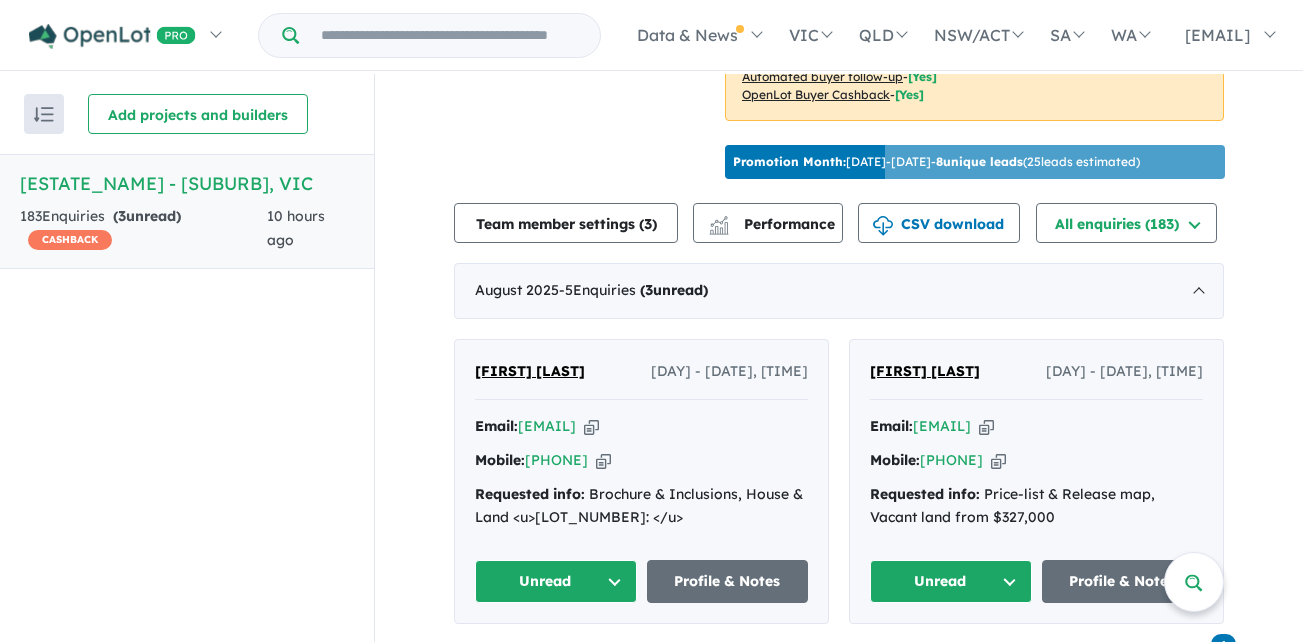 scroll, scrollTop: 800, scrollLeft: 0, axis: vertical 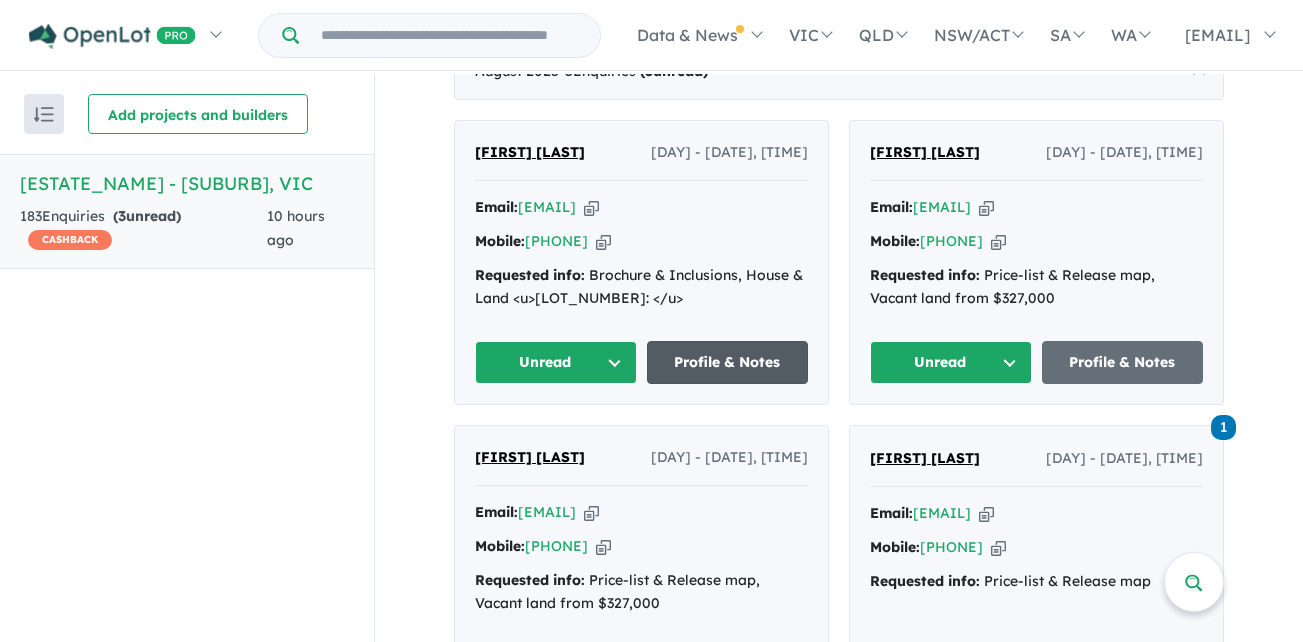 click on "Profile & Notes" at bounding box center [728, 362] 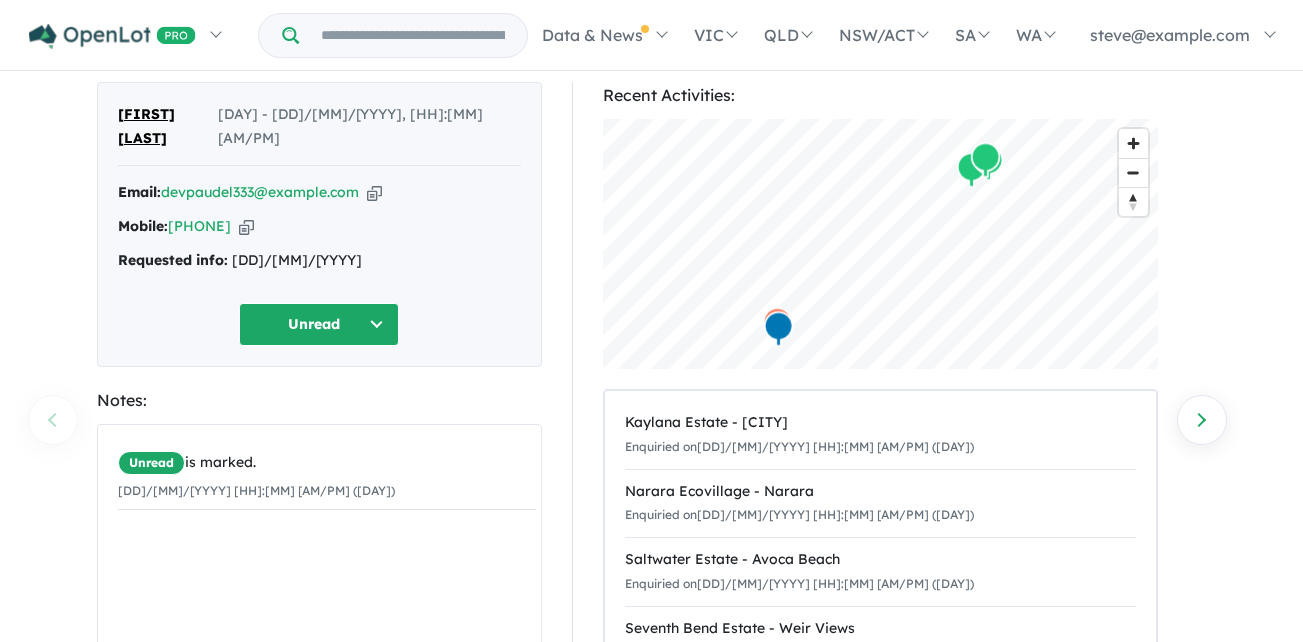 scroll, scrollTop: 200, scrollLeft: 0, axis: vertical 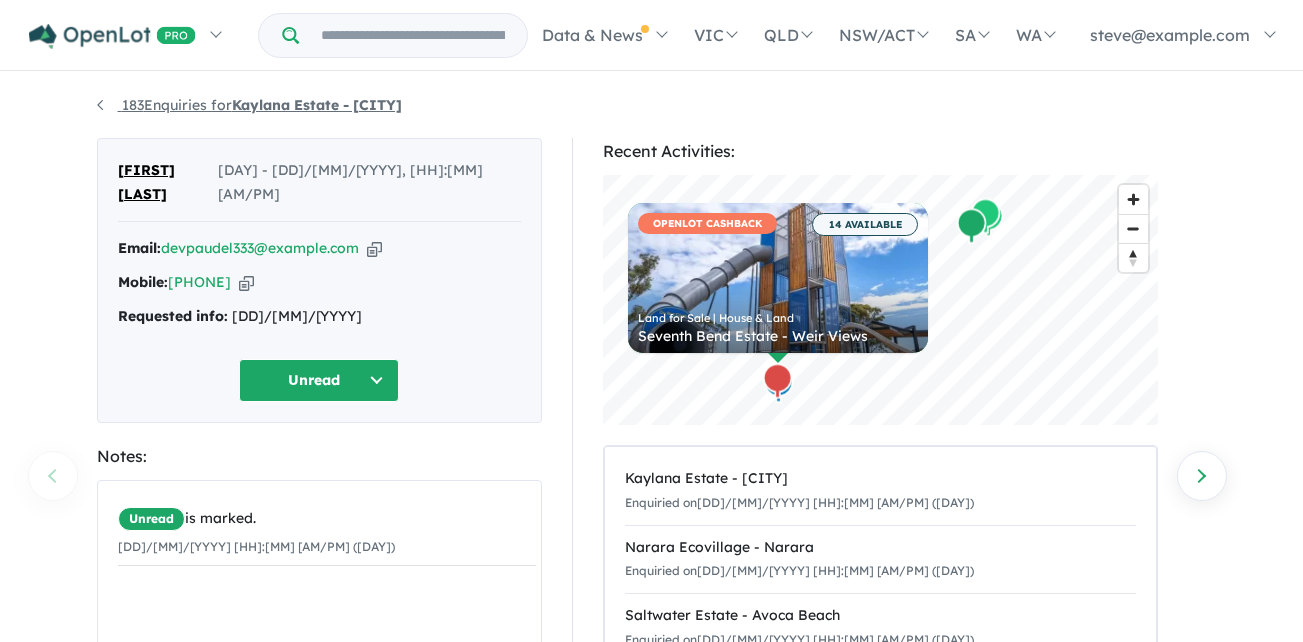 click on "183  Enquiries for  Kaylana Estate - Tarneit" at bounding box center (249, 105) 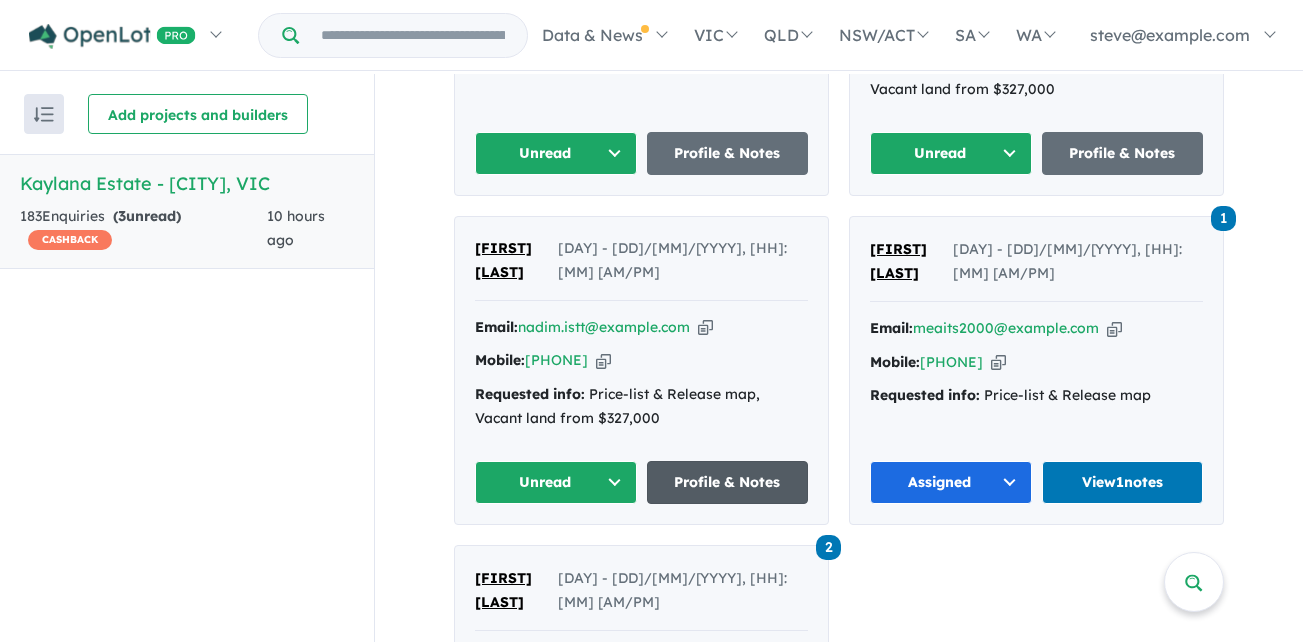 scroll, scrollTop: 1059, scrollLeft: 0, axis: vertical 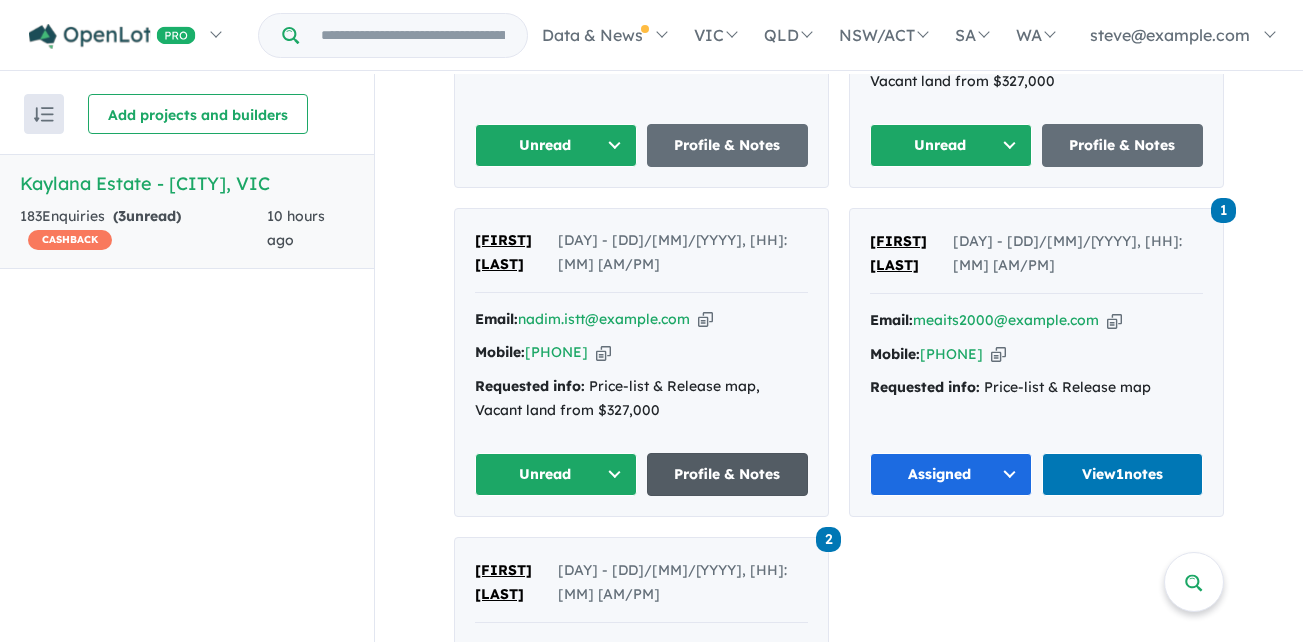 click on "Profile & Notes" at bounding box center (728, 474) 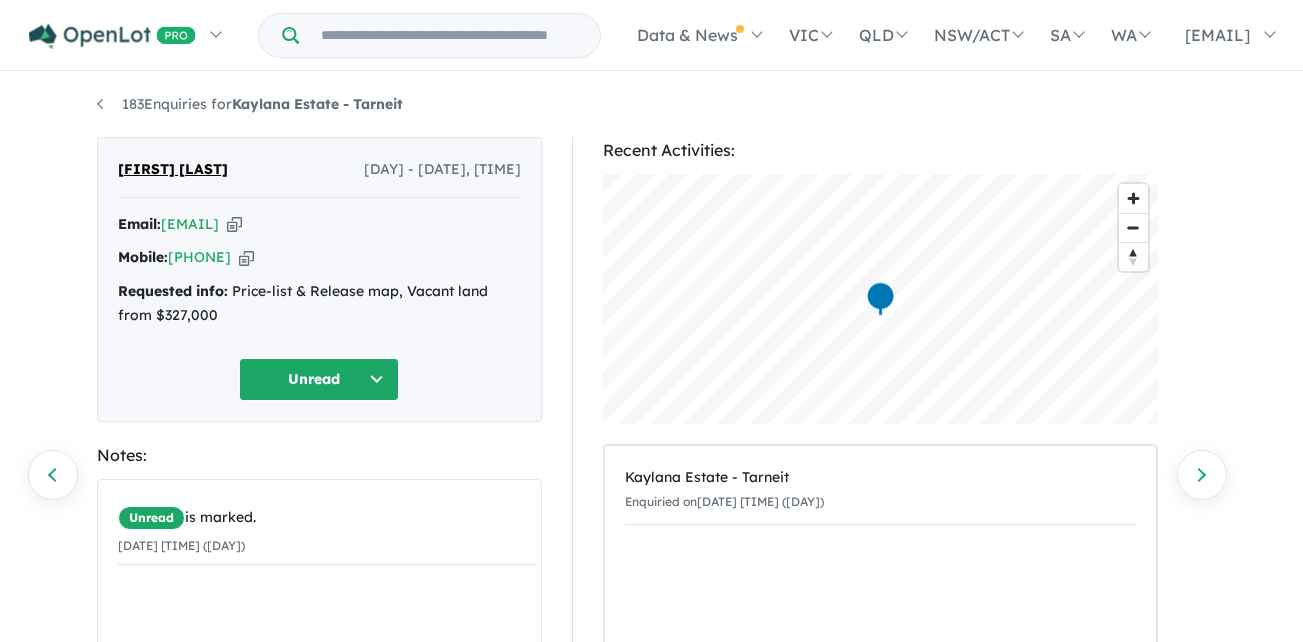 scroll, scrollTop: 0, scrollLeft: 0, axis: both 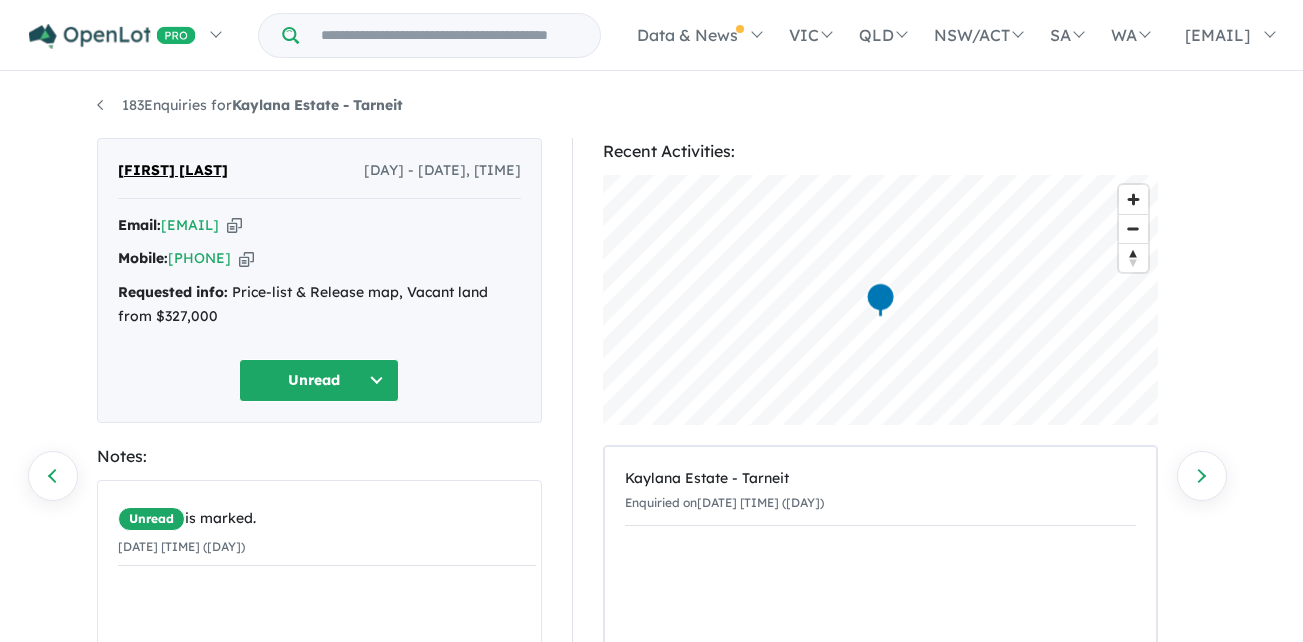 click on "Unread" at bounding box center [319, 380] 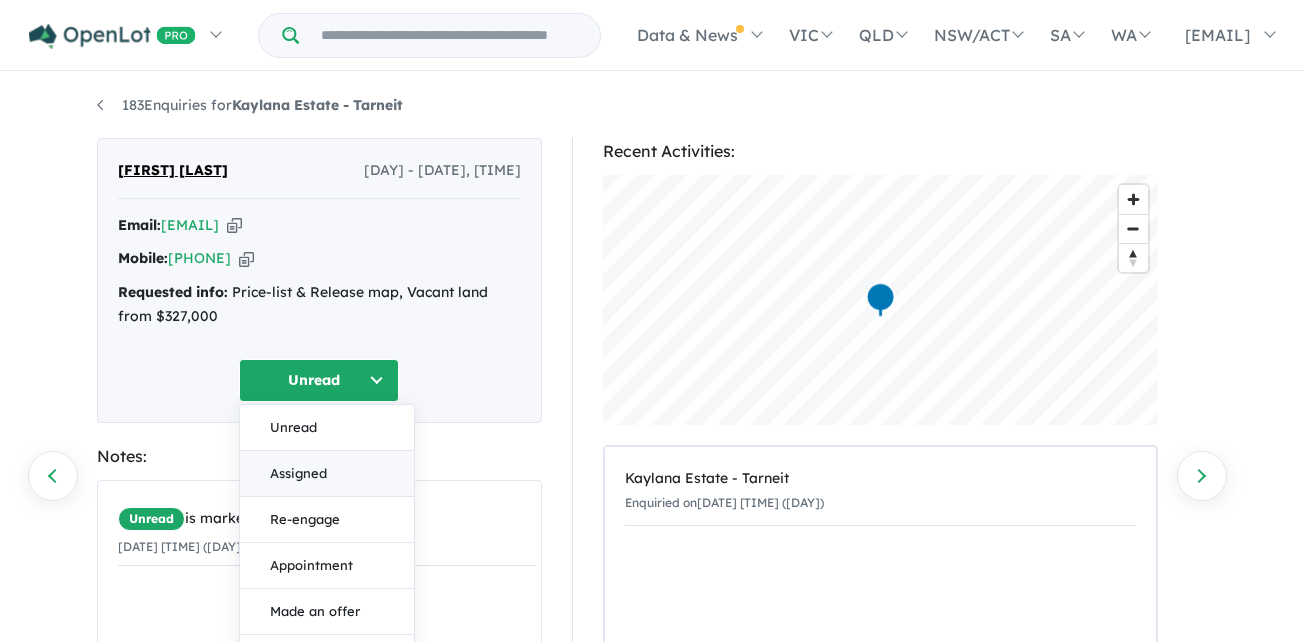 click on "Assigned" at bounding box center (327, 474) 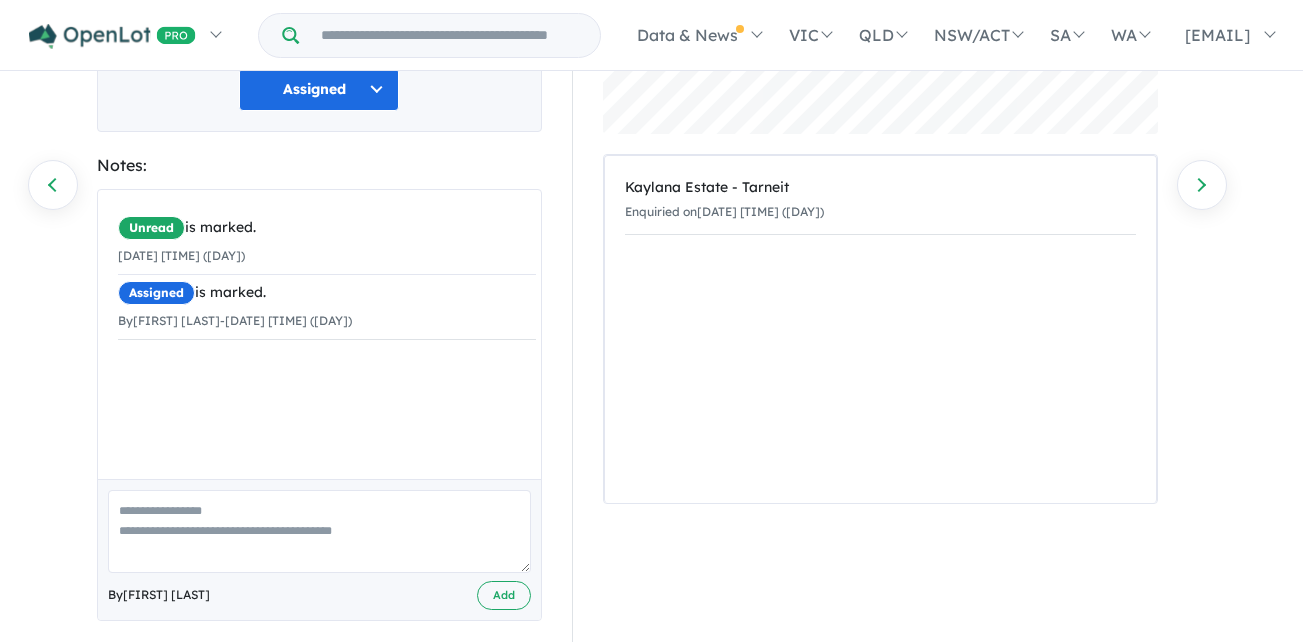 scroll, scrollTop: 300, scrollLeft: 0, axis: vertical 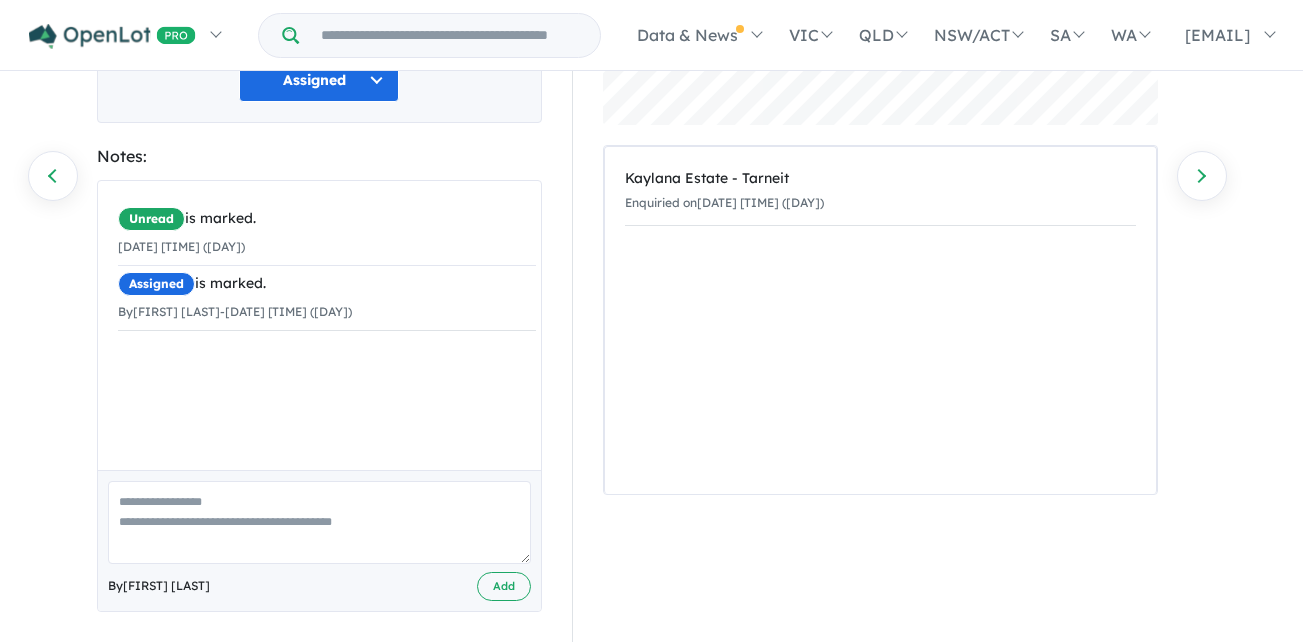 click at bounding box center [319, 522] 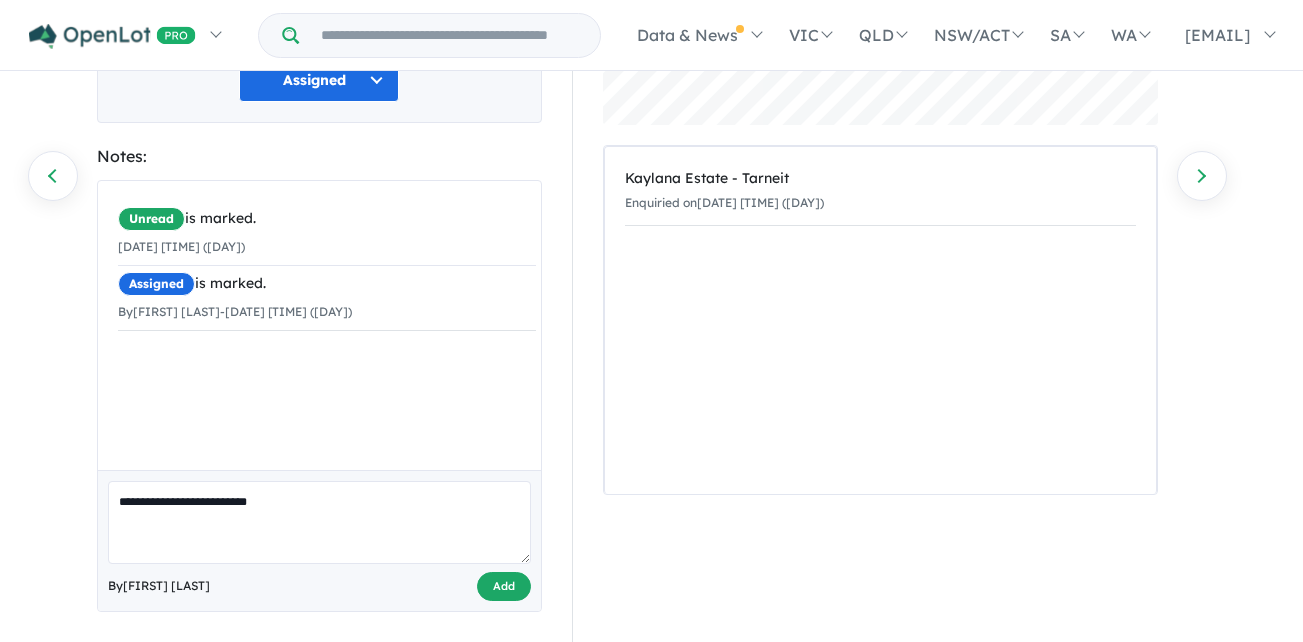 type on "**********" 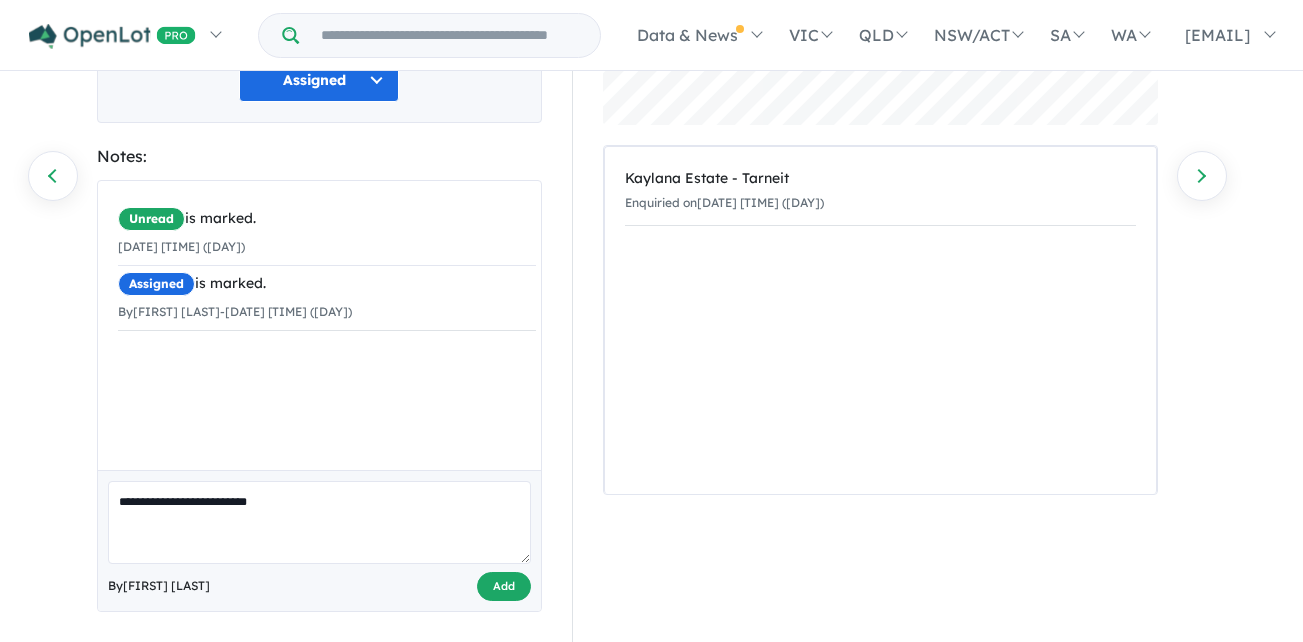 click on "Add" at bounding box center (504, 586) 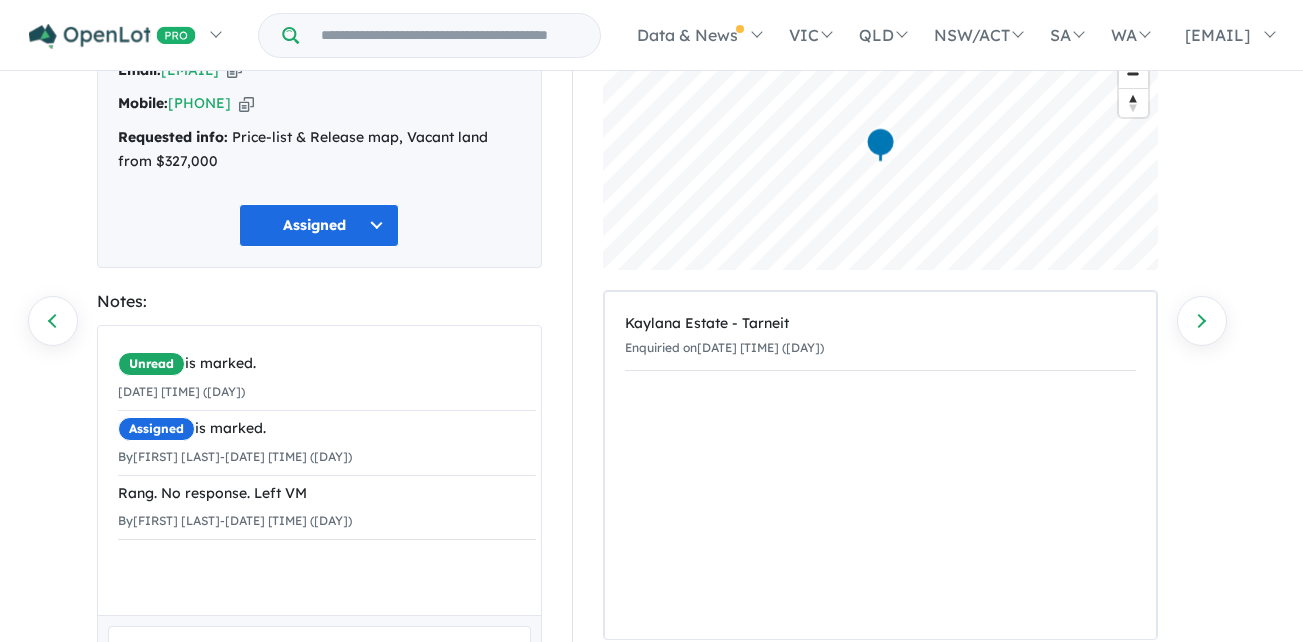 scroll, scrollTop: 0, scrollLeft: 0, axis: both 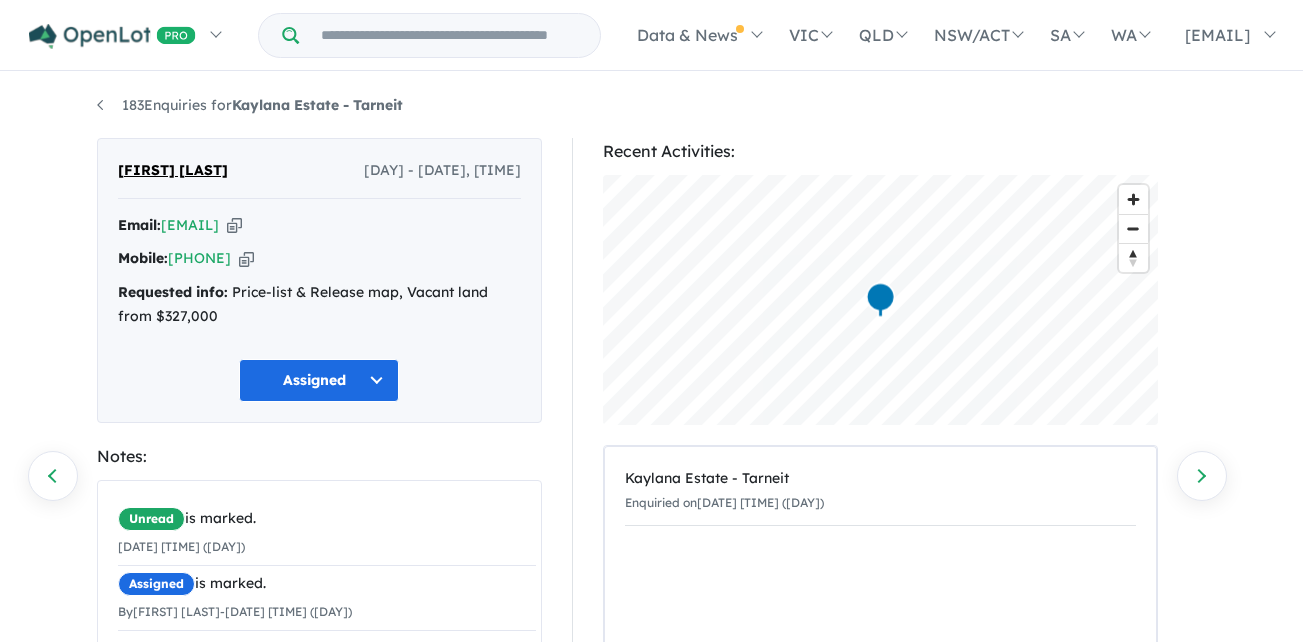click on "**********" at bounding box center [652, 359] 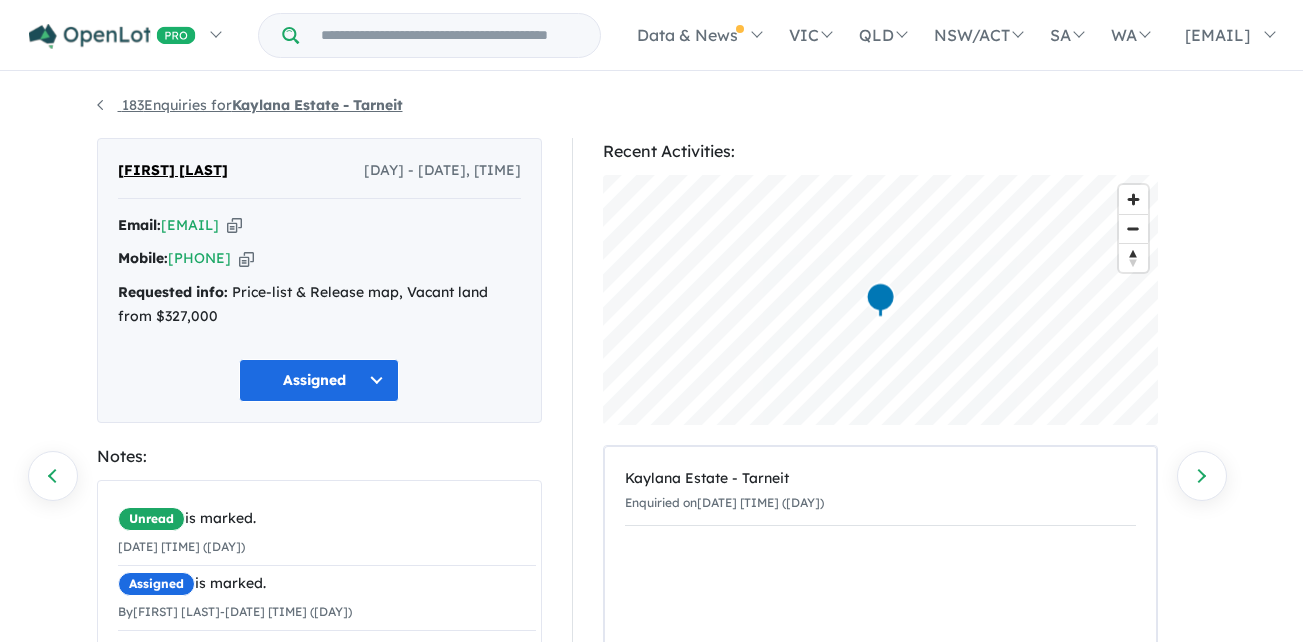 click on "183  Enquiries for  Kaylana Estate - Tarneit" at bounding box center (250, 105) 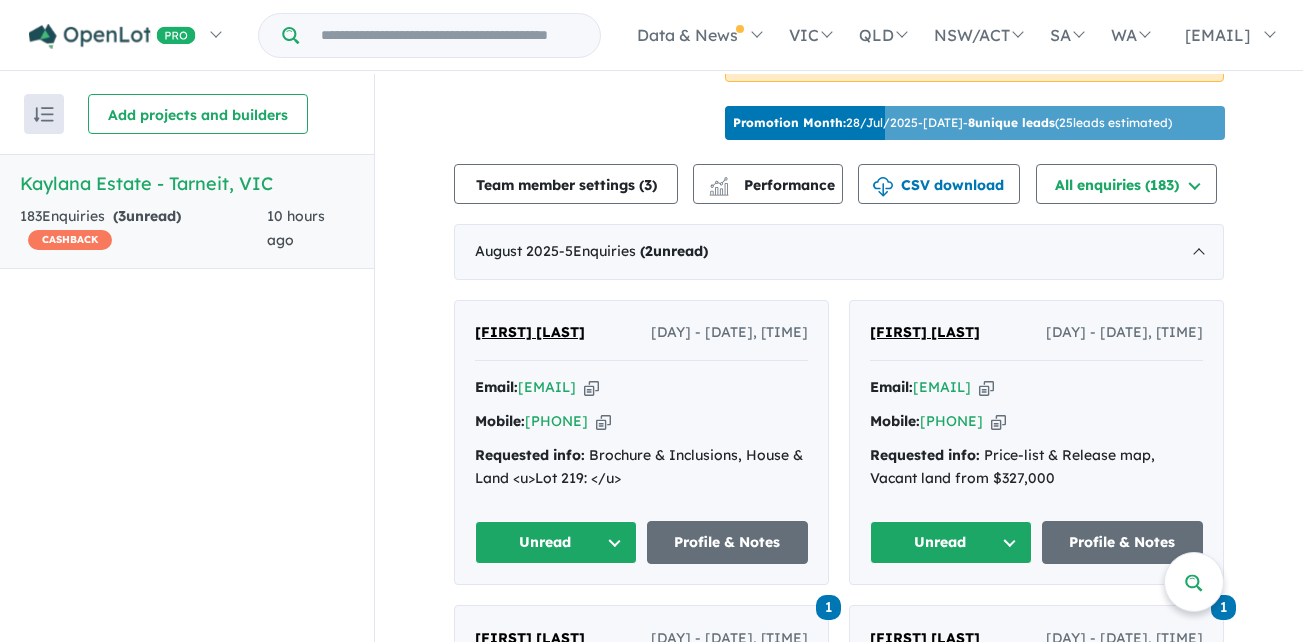 scroll, scrollTop: 859, scrollLeft: 0, axis: vertical 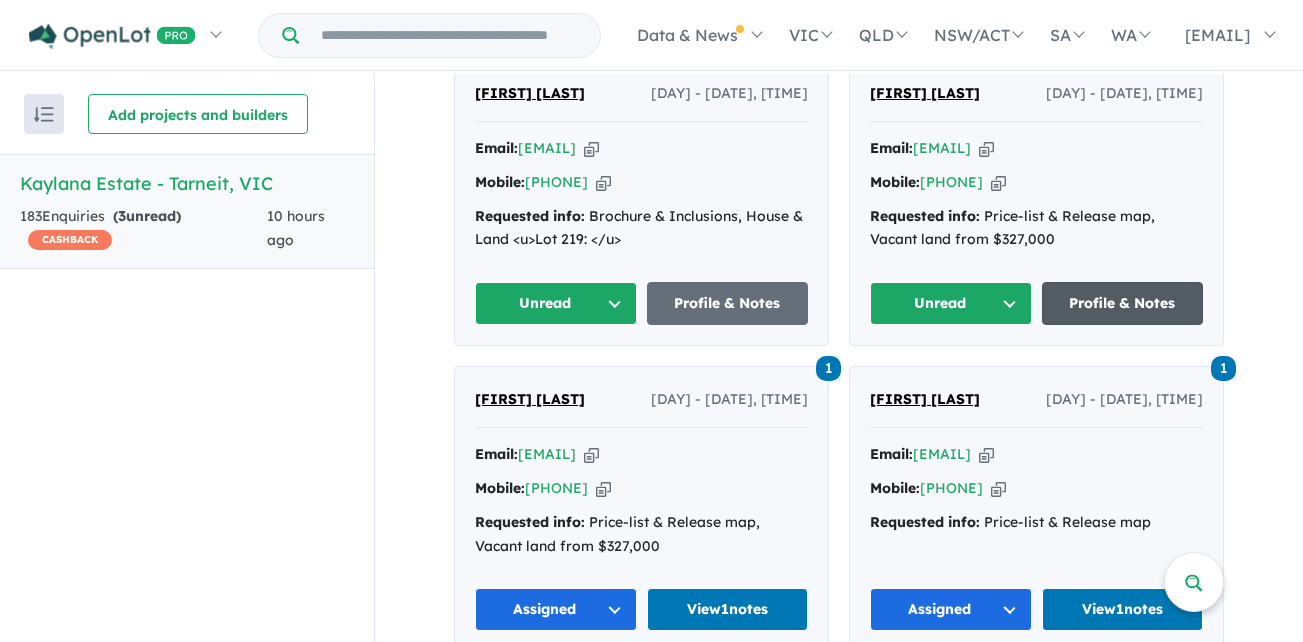 click on "Profile & Notes" at bounding box center [1123, 303] 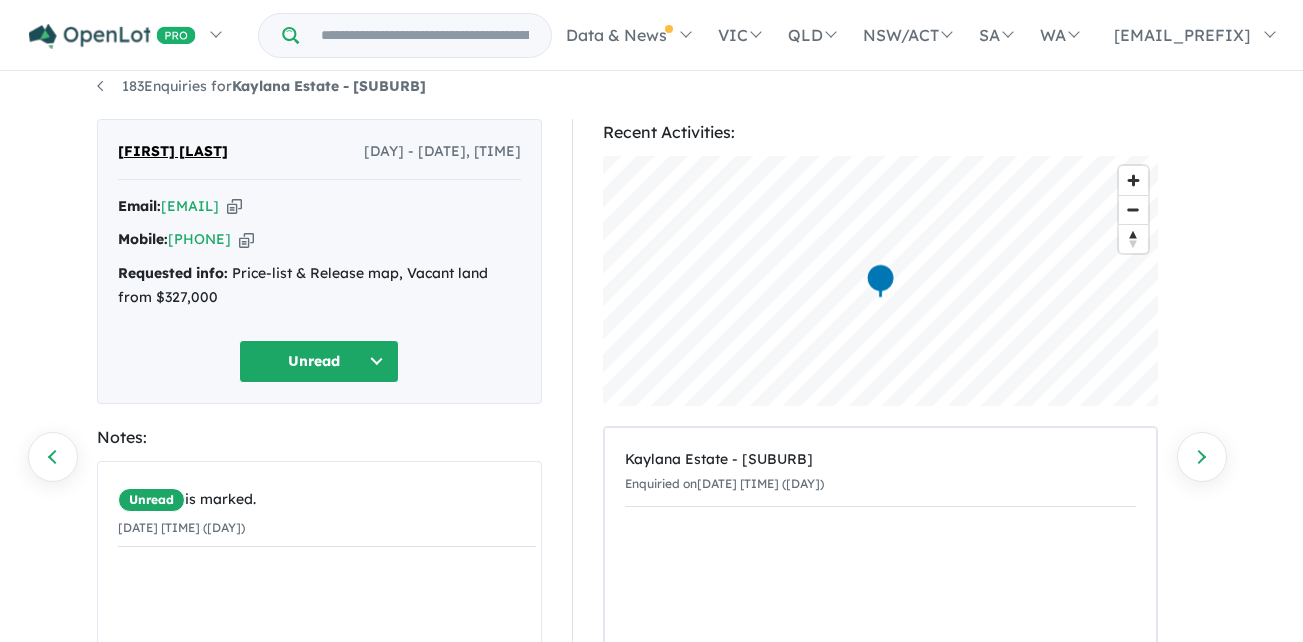 scroll, scrollTop: 10, scrollLeft: 0, axis: vertical 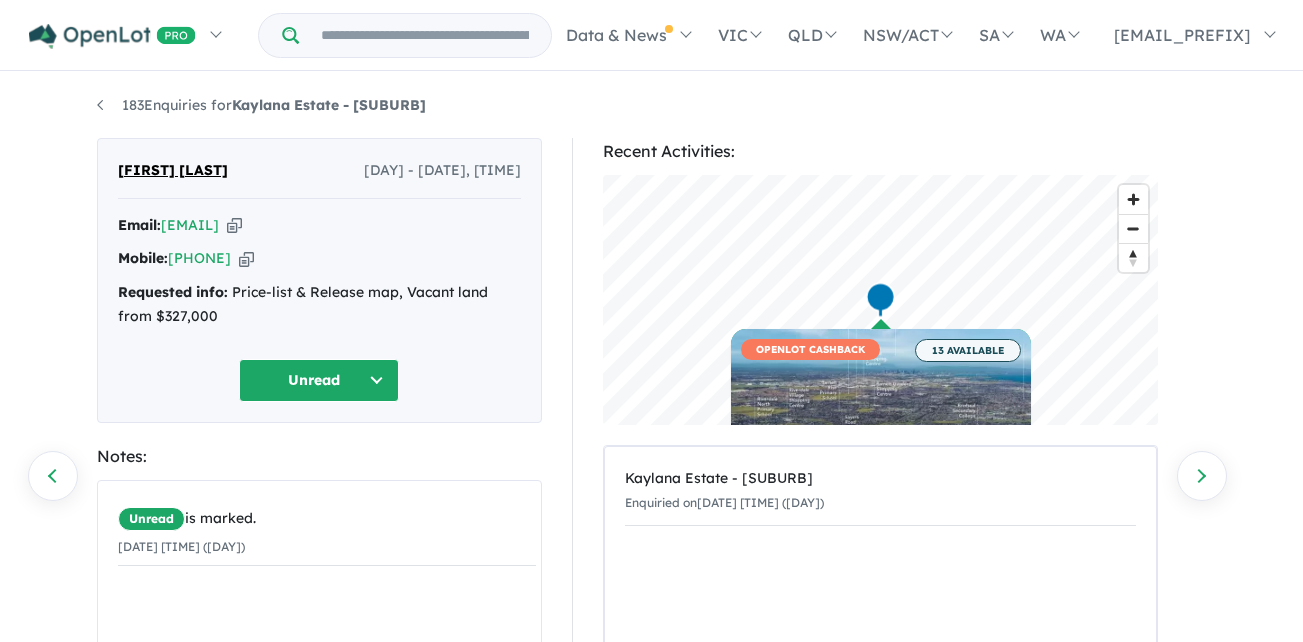 click on "Unread" at bounding box center (319, 380) 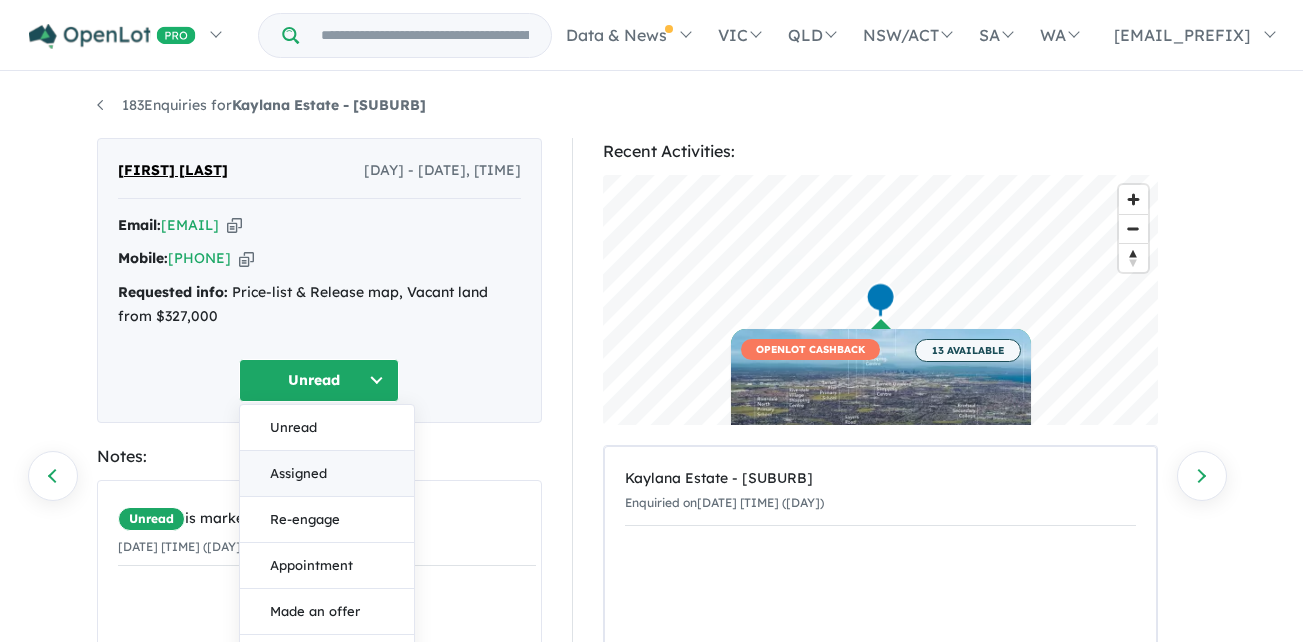 click on "Assigned" at bounding box center (327, 474) 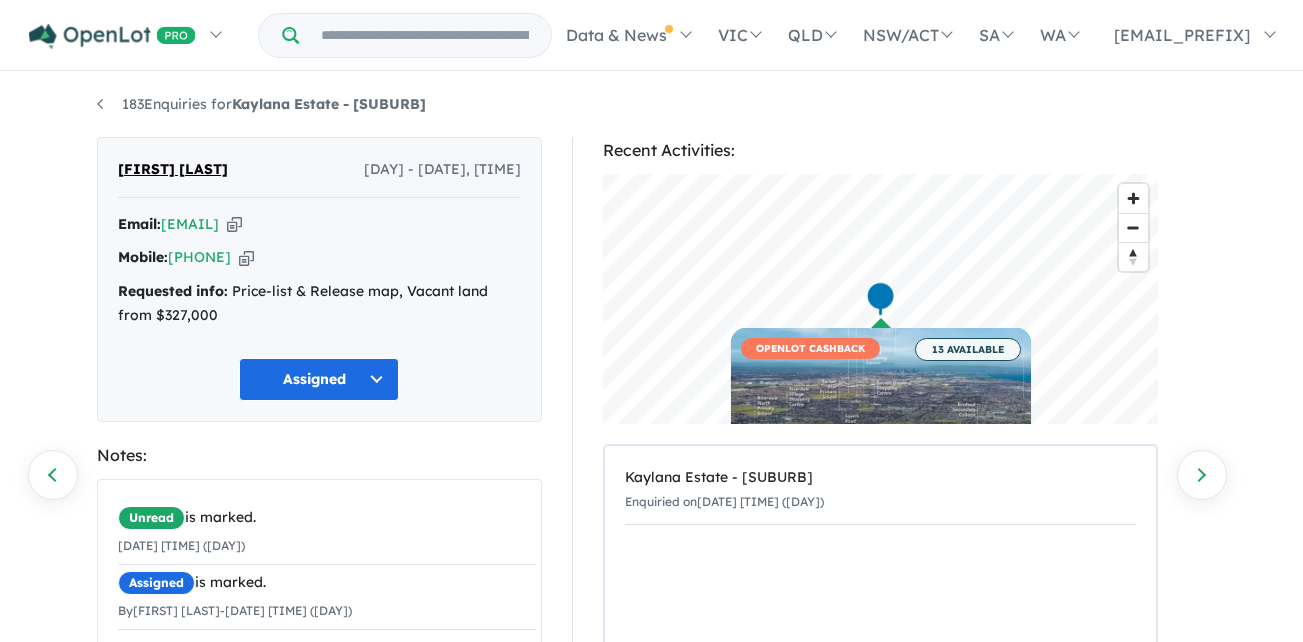scroll, scrollTop: 0, scrollLeft: 0, axis: both 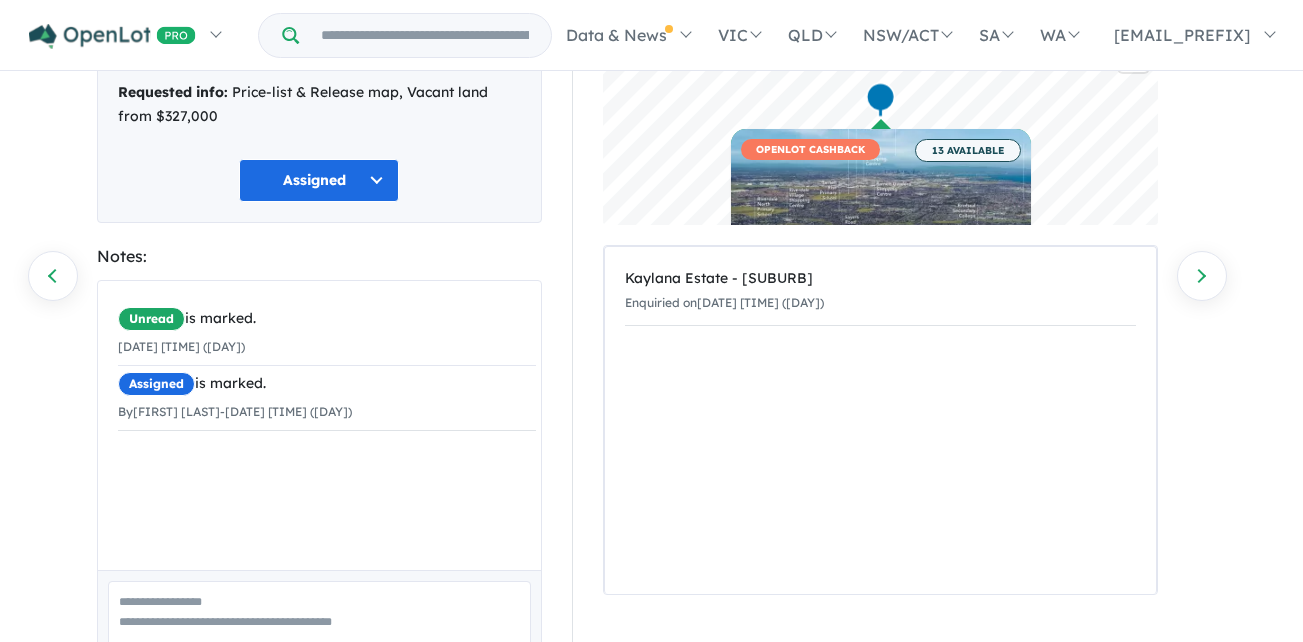 click on "Unread  is marked. 06/08/2025 9:51pm (Wednesday) Assigned  is marked. By  Steve Forte  -  07/08/2025 5:55pm (Thursday) ×" at bounding box center [327, 366] 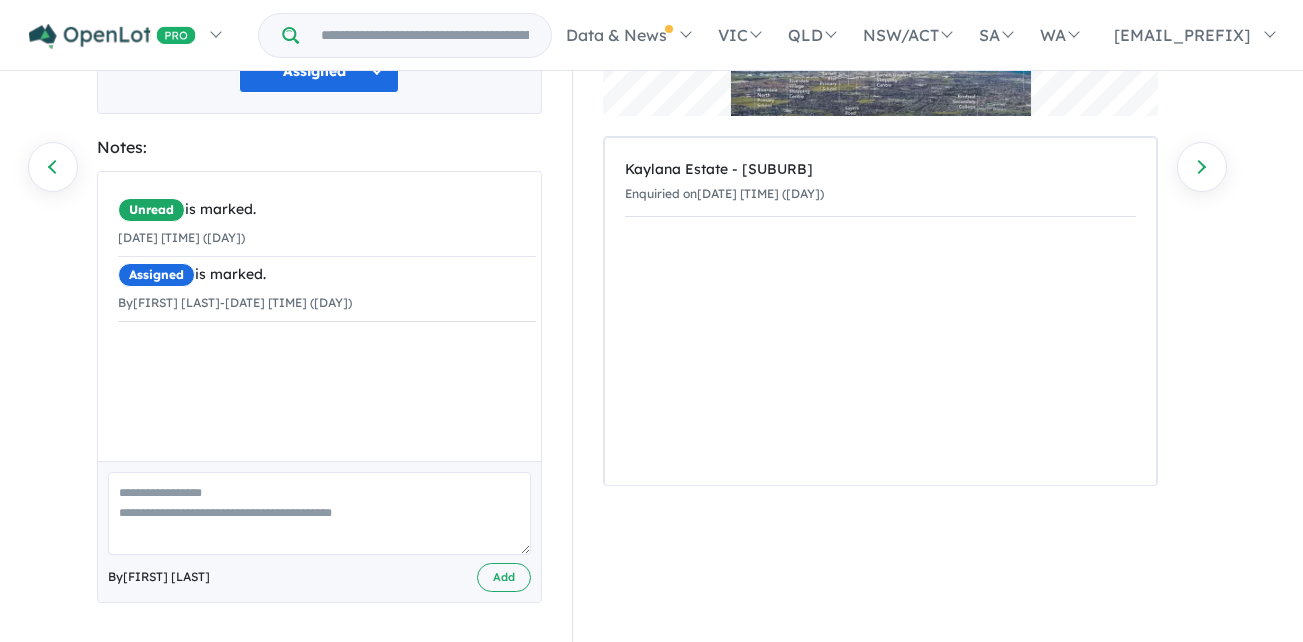 scroll, scrollTop: 310, scrollLeft: 0, axis: vertical 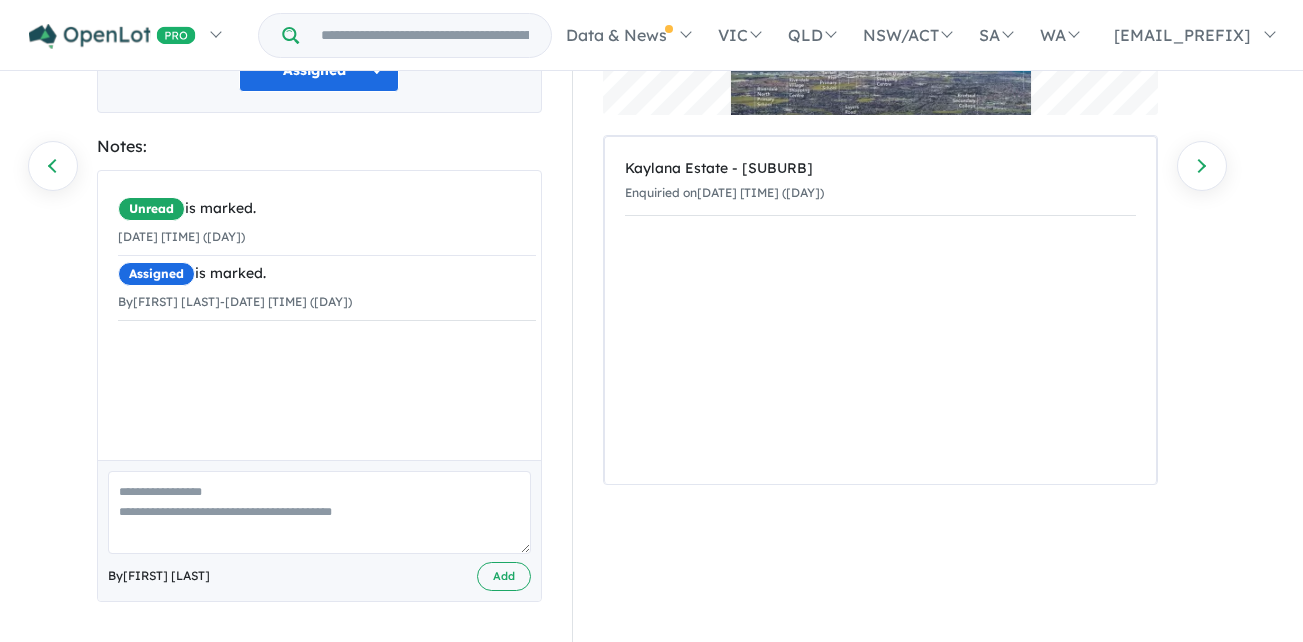 click at bounding box center [319, 512] 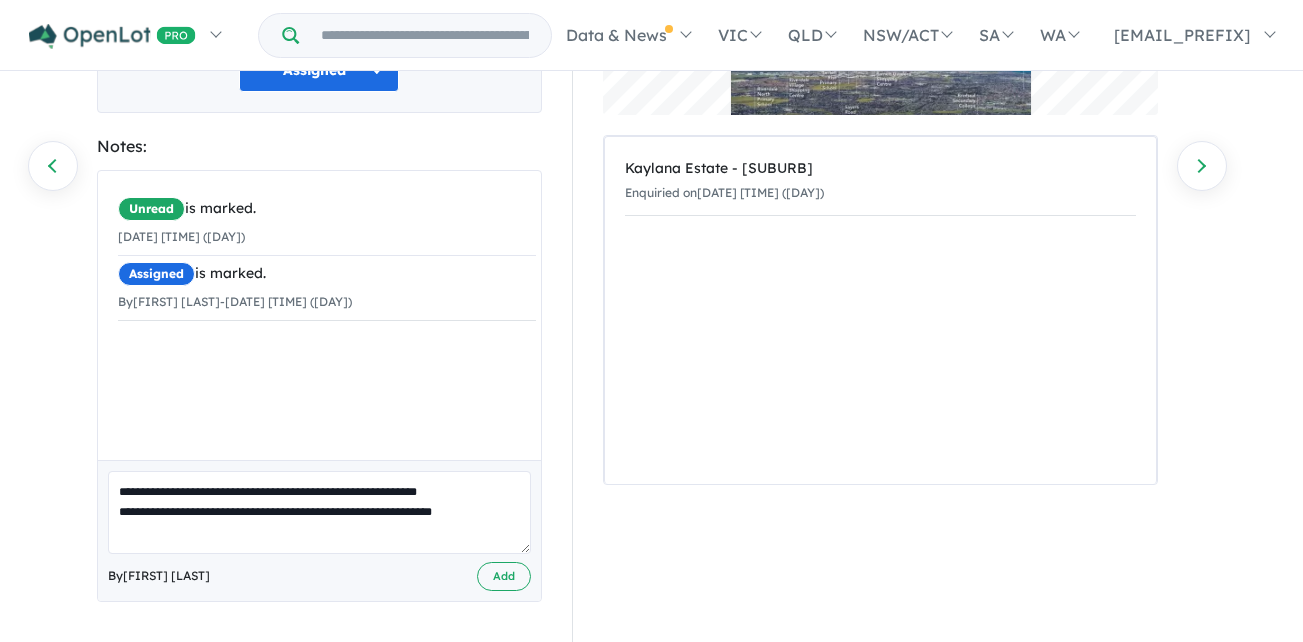 click on "**********" at bounding box center (319, 512) 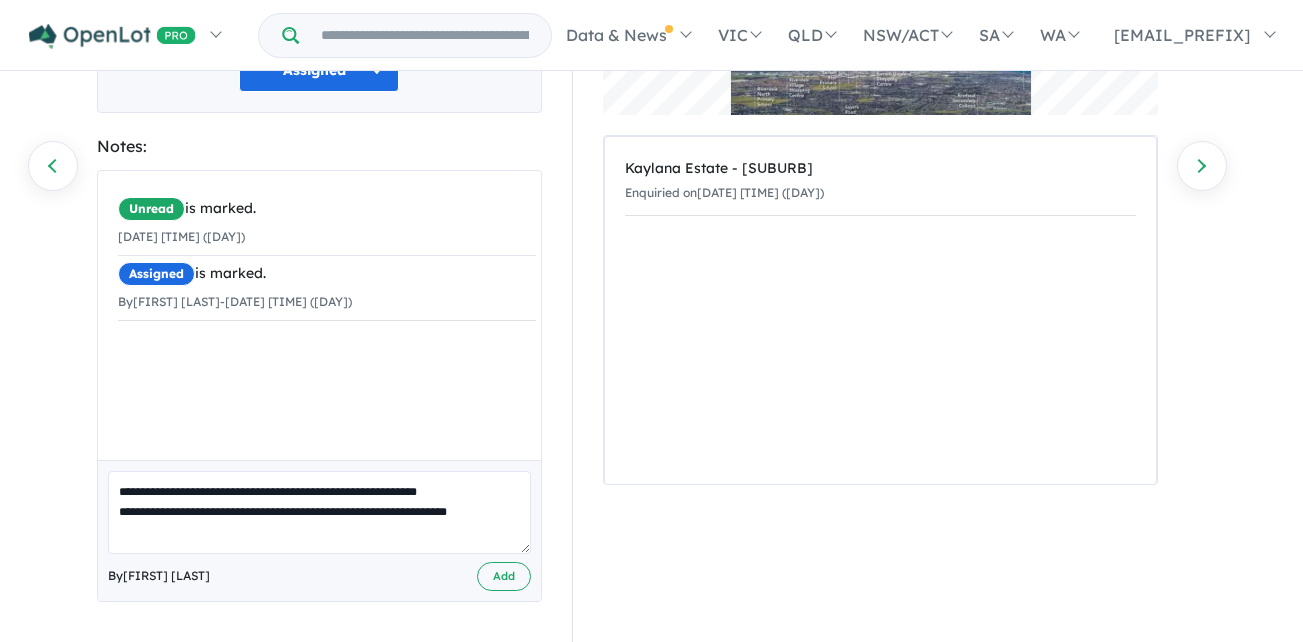 click on "**********" at bounding box center [319, 512] 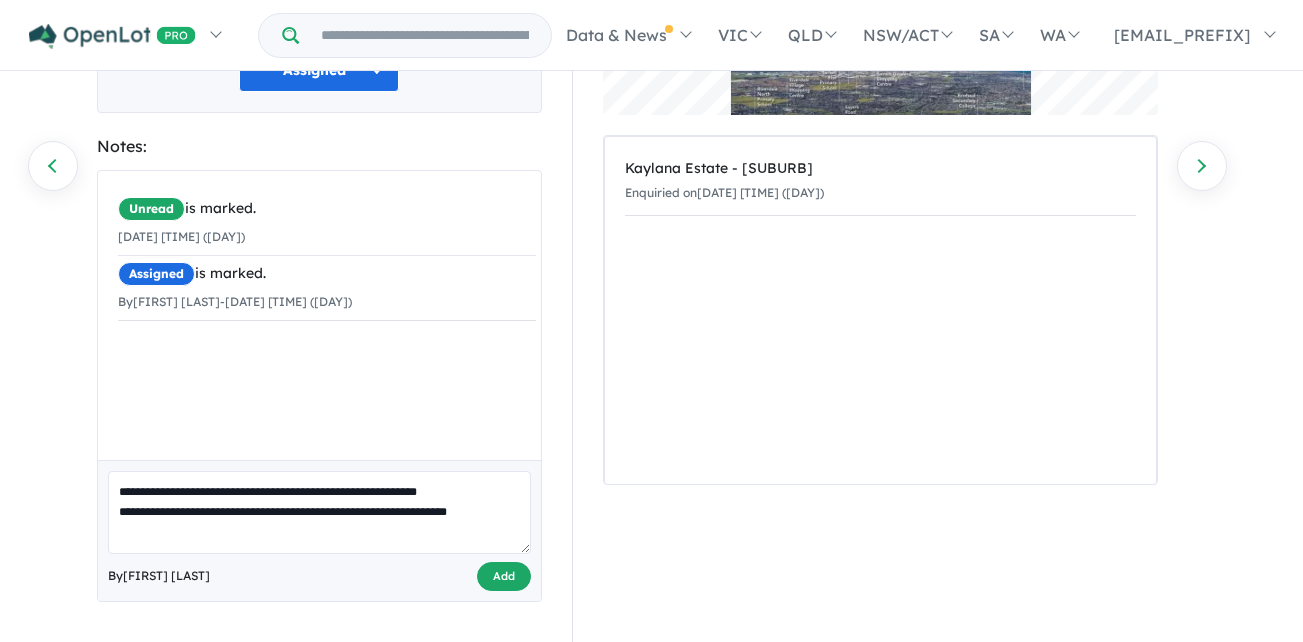 type on "**********" 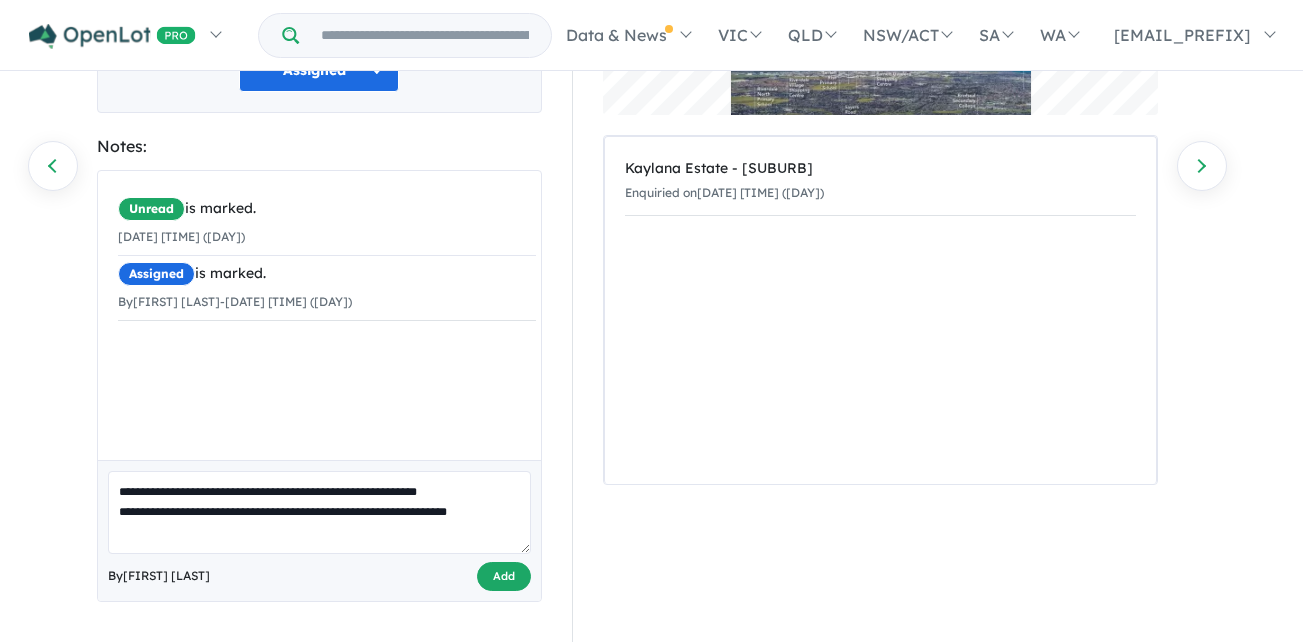 click on "Add" at bounding box center (504, 576) 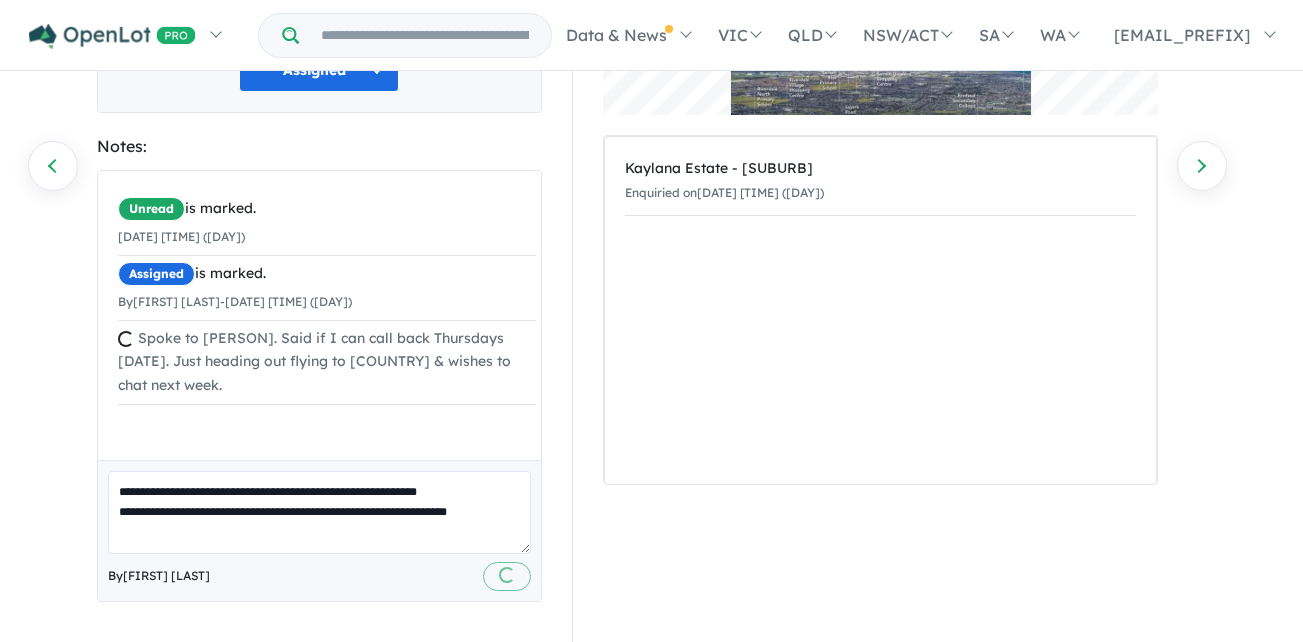 type 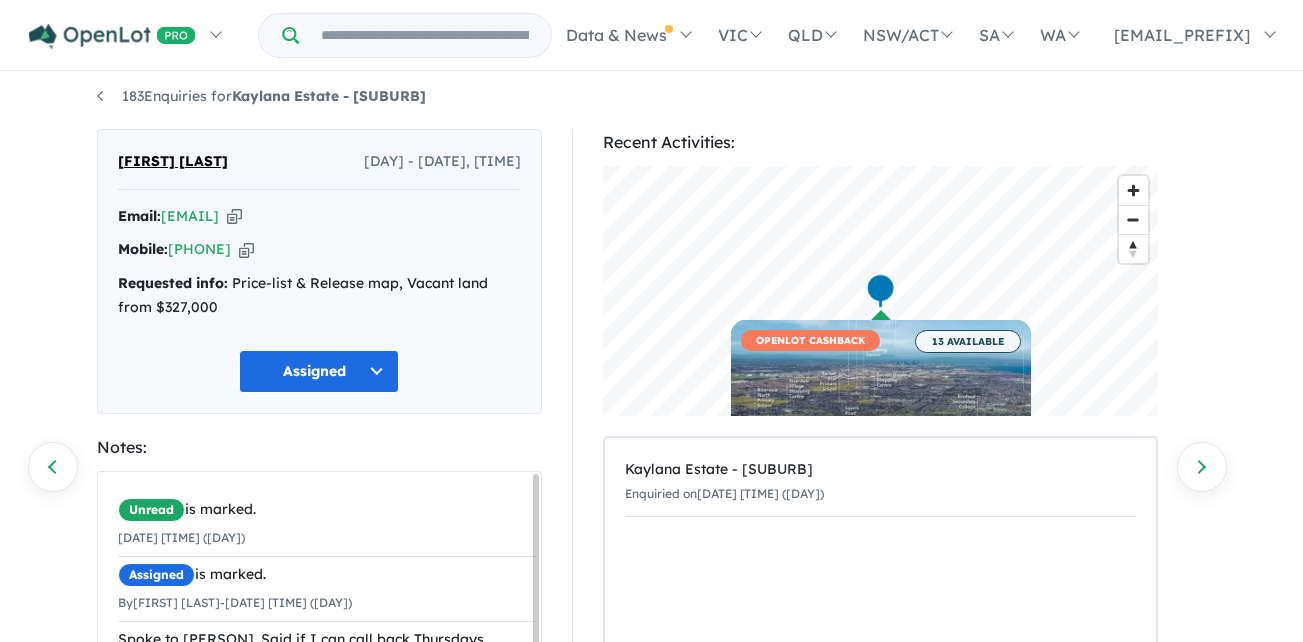 scroll, scrollTop: 0, scrollLeft: 0, axis: both 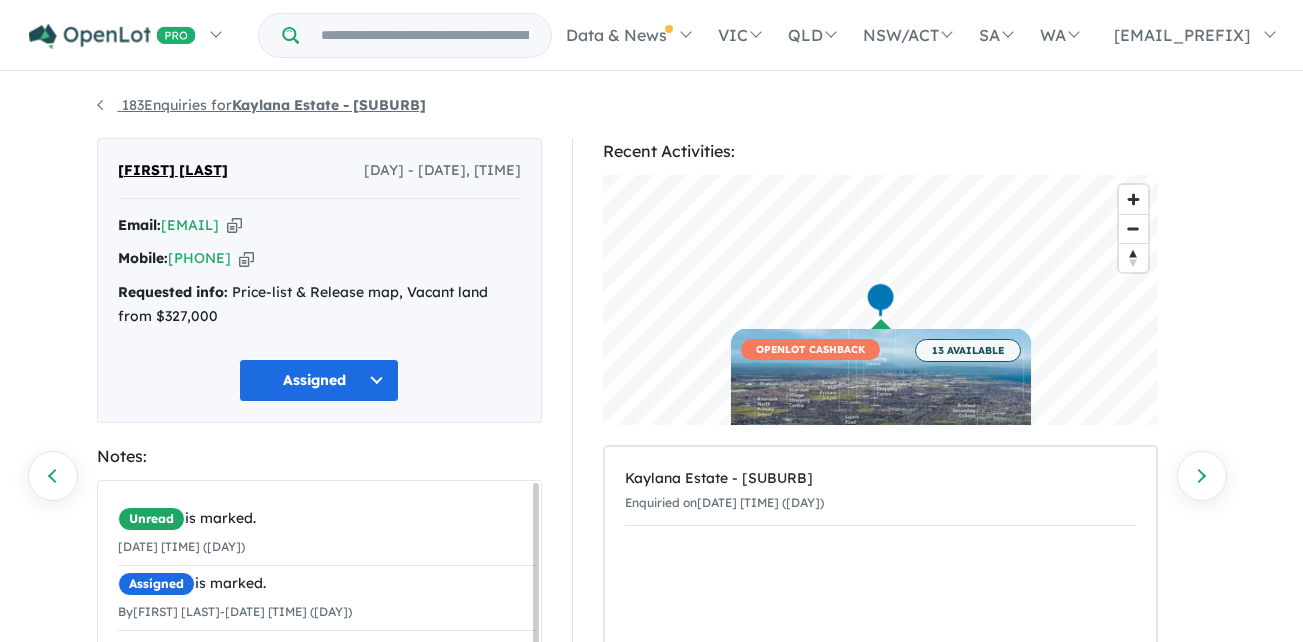 click on "183  Enquiries for  Kaylana Estate - Tarneit" at bounding box center (261, 105) 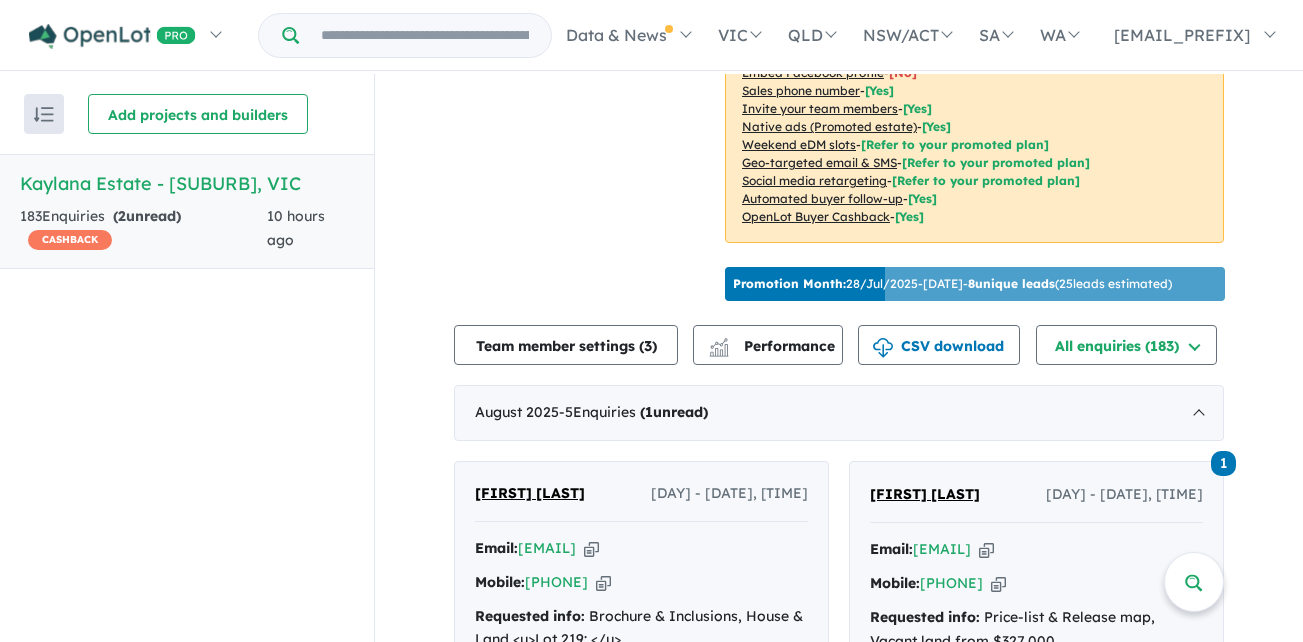 scroll, scrollTop: 859, scrollLeft: 0, axis: vertical 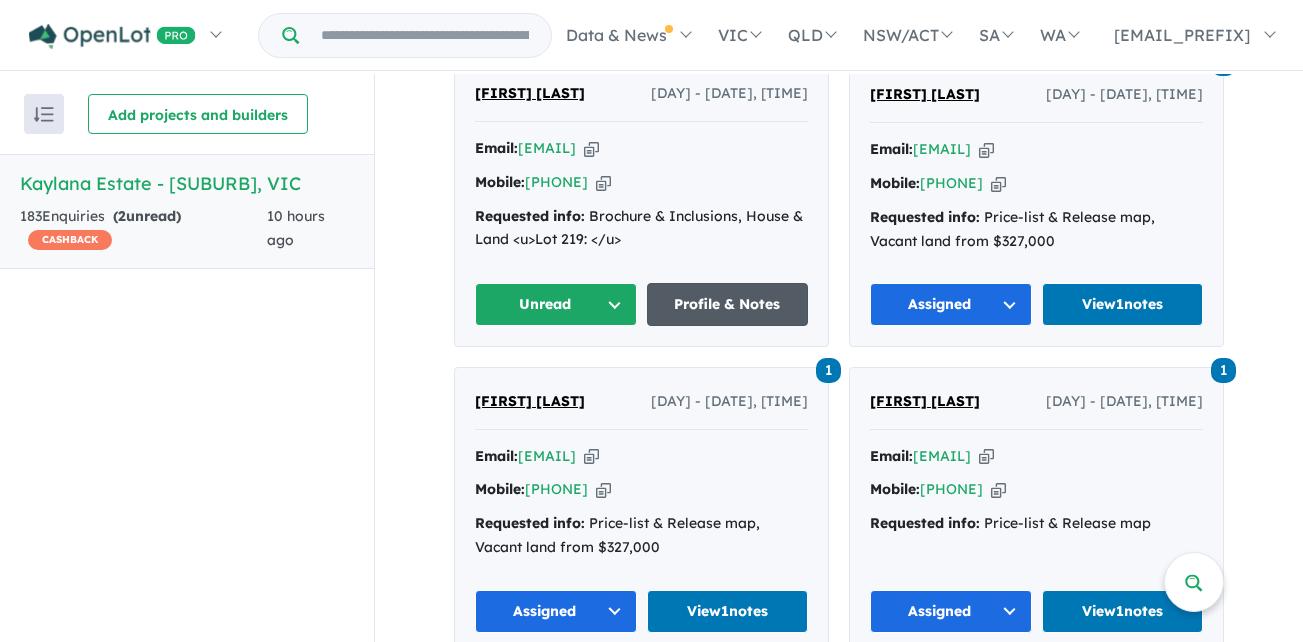 click on "Profile & Notes" at bounding box center [728, 304] 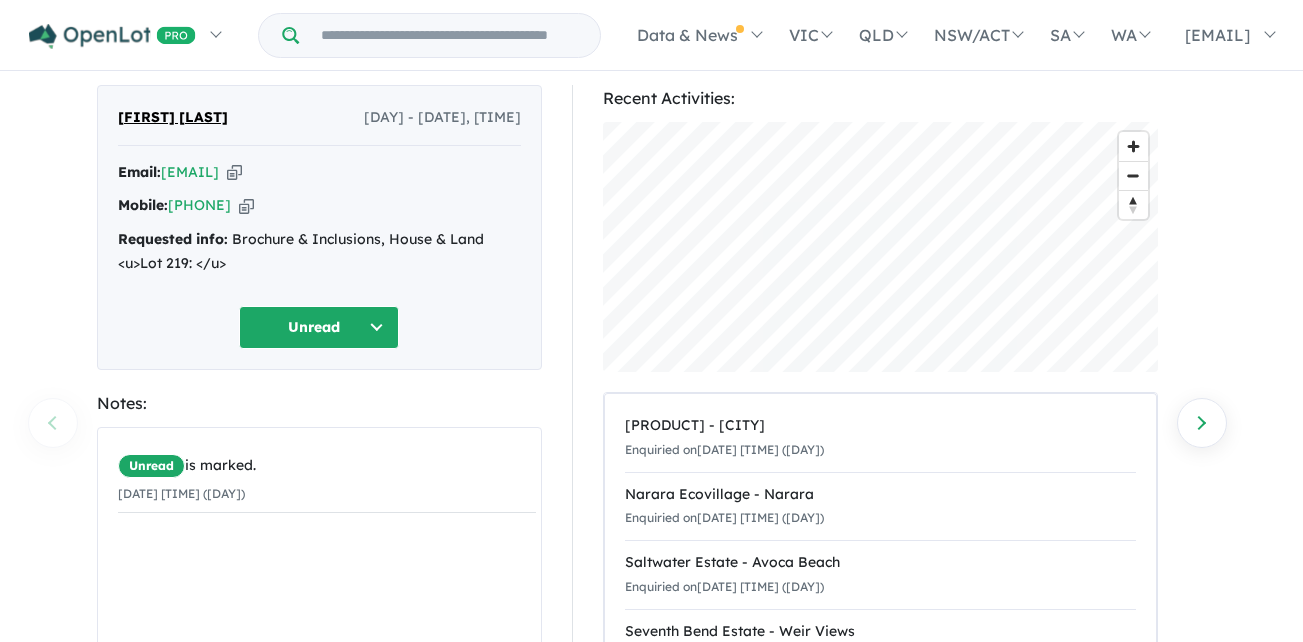 scroll, scrollTop: 100, scrollLeft: 0, axis: vertical 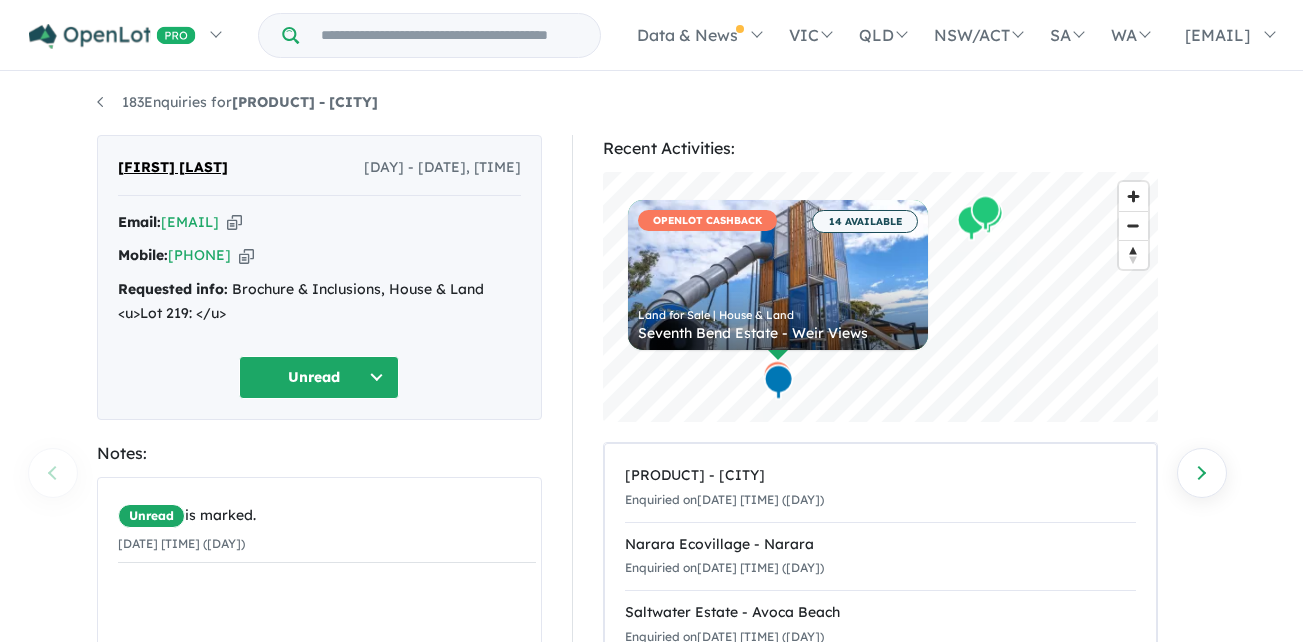 click on "Unread" at bounding box center [319, 377] 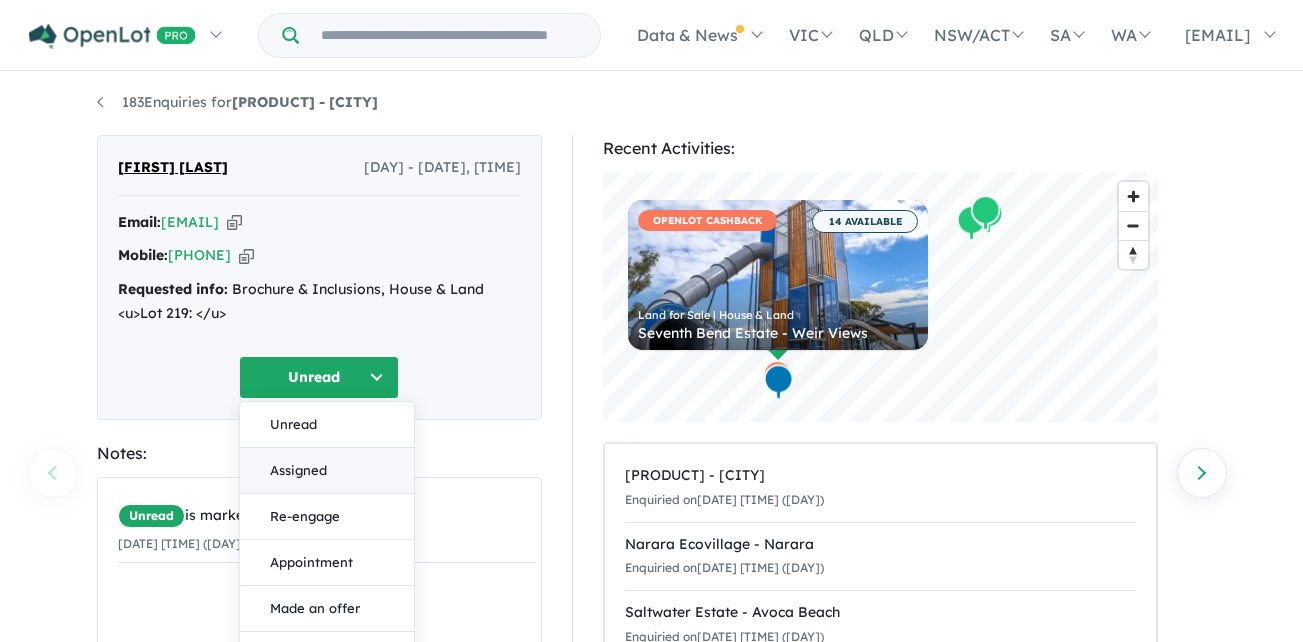 click on "Assigned" at bounding box center [327, 471] 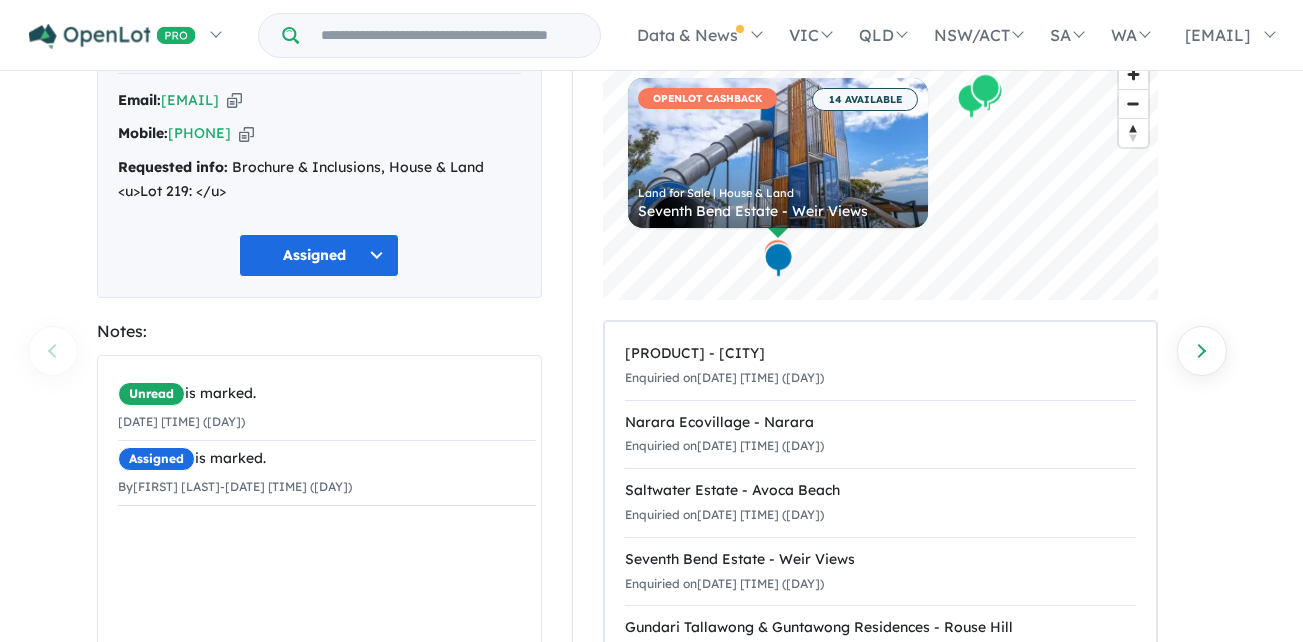 scroll, scrollTop: 0, scrollLeft: 0, axis: both 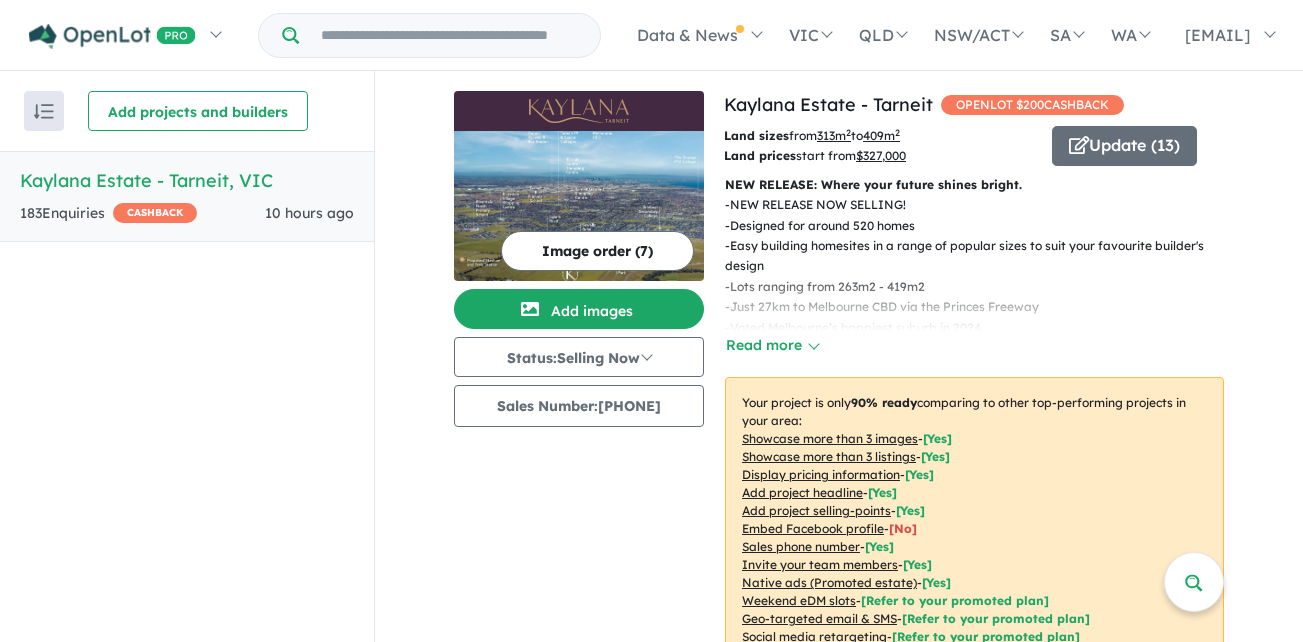 click on "View all projects in your account Kaylana Estate - Tarneit OPENLOT $ 200 CASHBACK Land sizes from 313 m 2 to 409 m 2 Land prices start from $ 327,000 Update ( 13 ) NEW RELEASE: Where your future shines bright. - NEW RELEASE NOW SELLING! - Designed for around 520 homes - Easy building homesites in a range of popular sizes to suit your favourite builder's design - Lots ranging from 263m2 - 419m2 - Just 27km to [CITY] via the Princes Freeway - Voted [CITY]’s happiest suburb in 2024 - No timeframe to build - Titles anticipated late 2026 Read more Your project is only 90 % ready comparing to other top-performing projects in your area: Showcase more than 3 images - [ Yes ] Showcase more than 3 listings - [ Yes ] Display pricing information - [ Yes ] Add project headline - [ Yes ] Add project selling-points - [ Yes ] Embed Facebook profile - [ No ] Sales phone number - [ Yes ] Invite your team members - [ Yes ] Native ads (Promoted estate) - [Yes] - - - - -" at bounding box center [839, 1294] 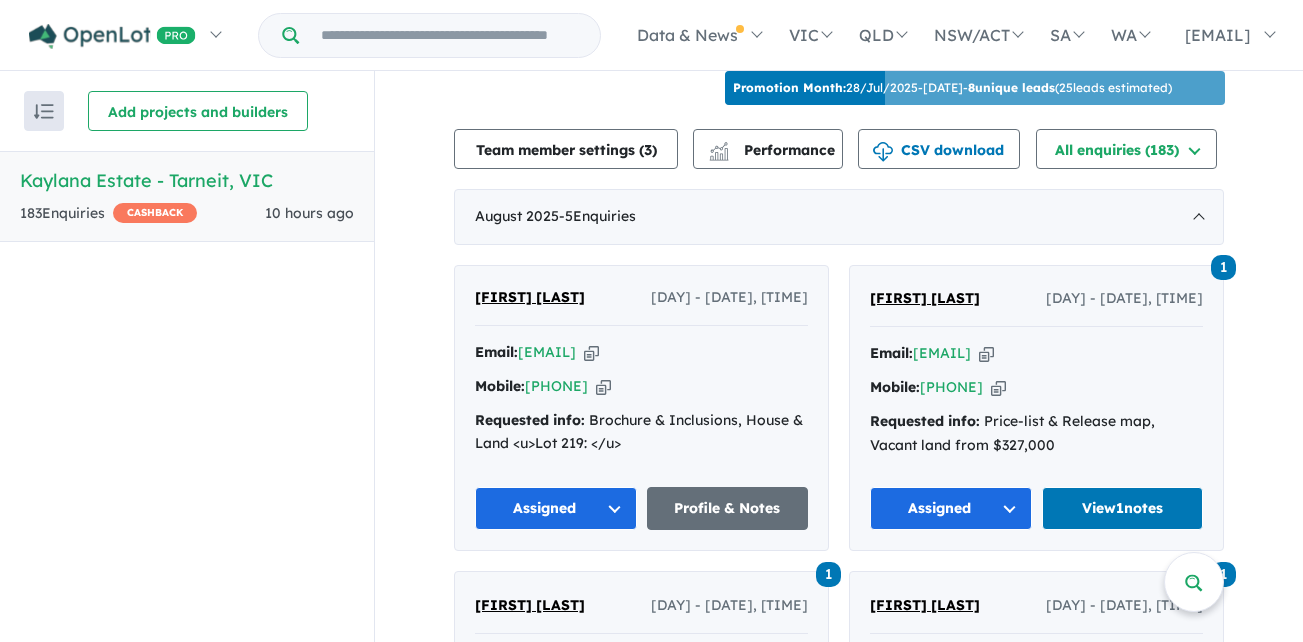 scroll, scrollTop: 700, scrollLeft: 0, axis: vertical 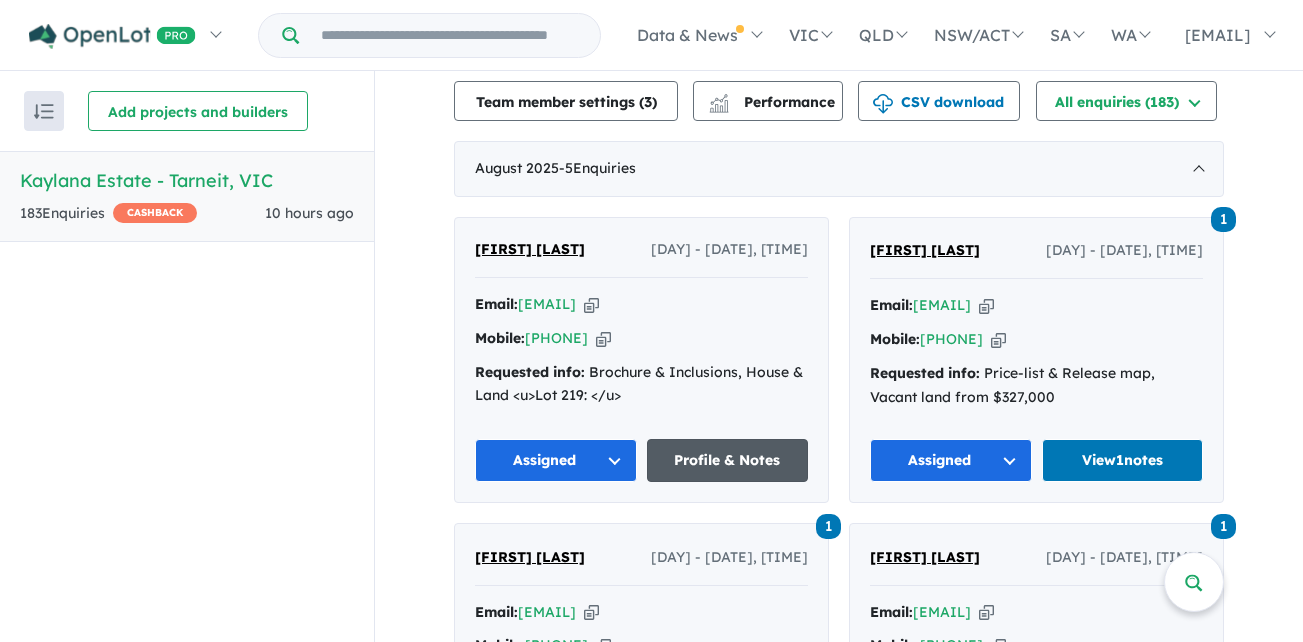 click on "Profile & Notes" at bounding box center [728, 460] 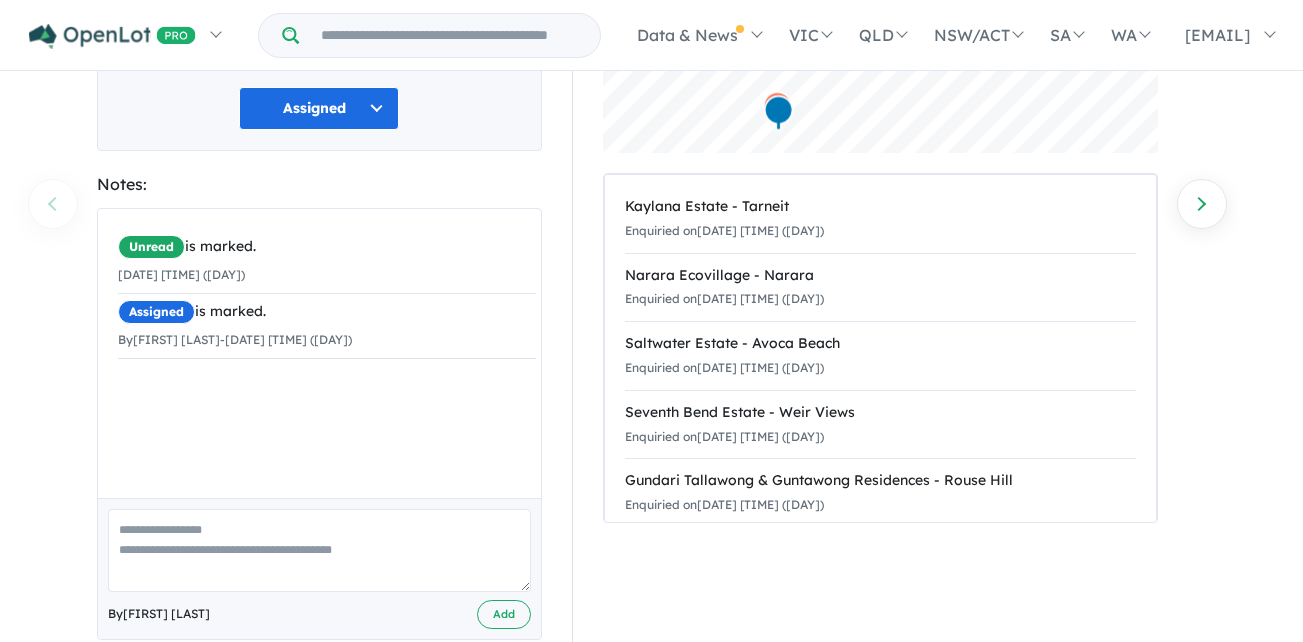 scroll, scrollTop: 0, scrollLeft: 0, axis: both 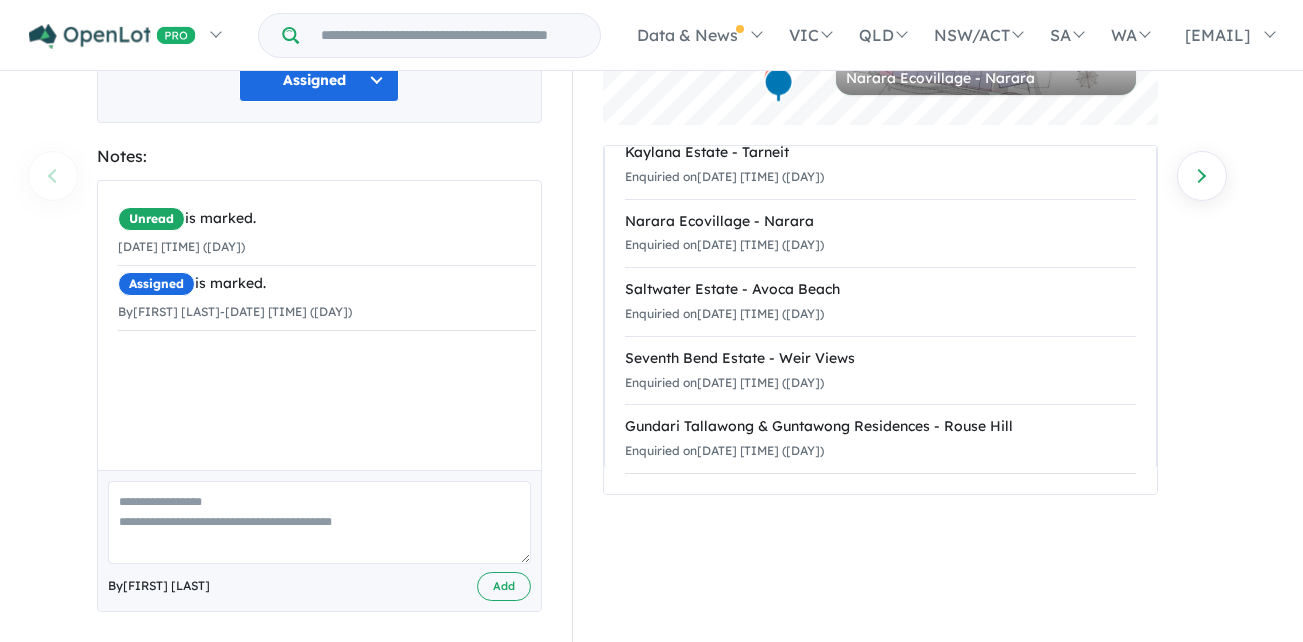 click at bounding box center [319, 522] 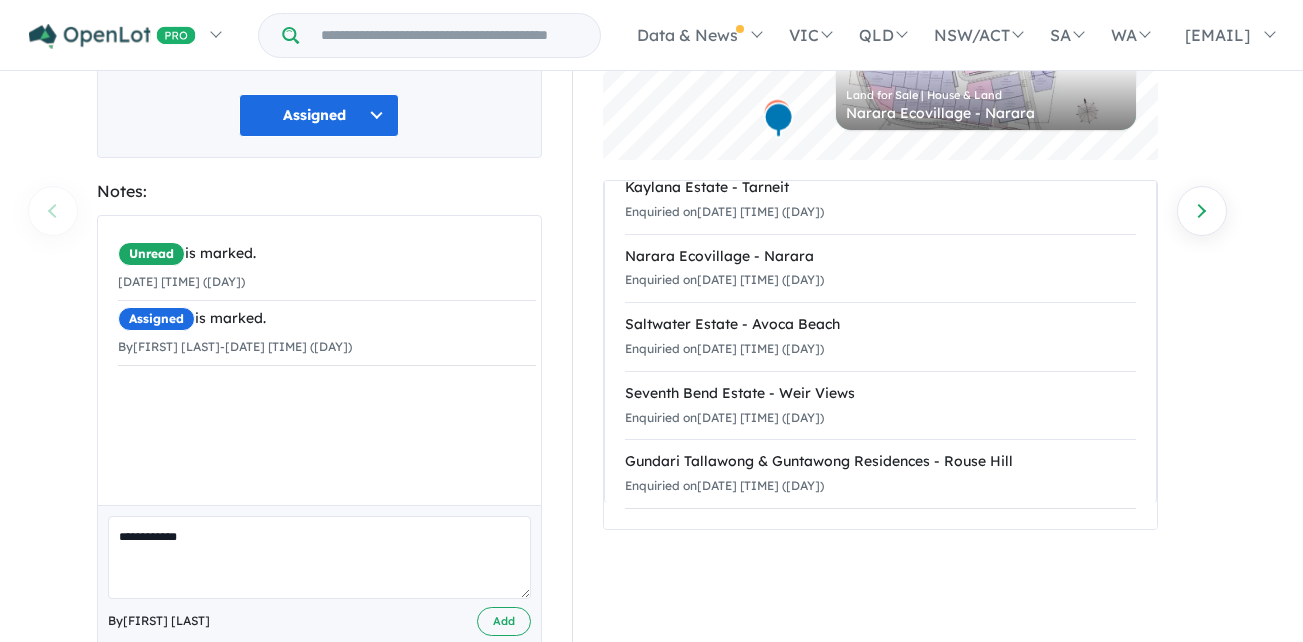 scroll, scrollTop: 310, scrollLeft: 0, axis: vertical 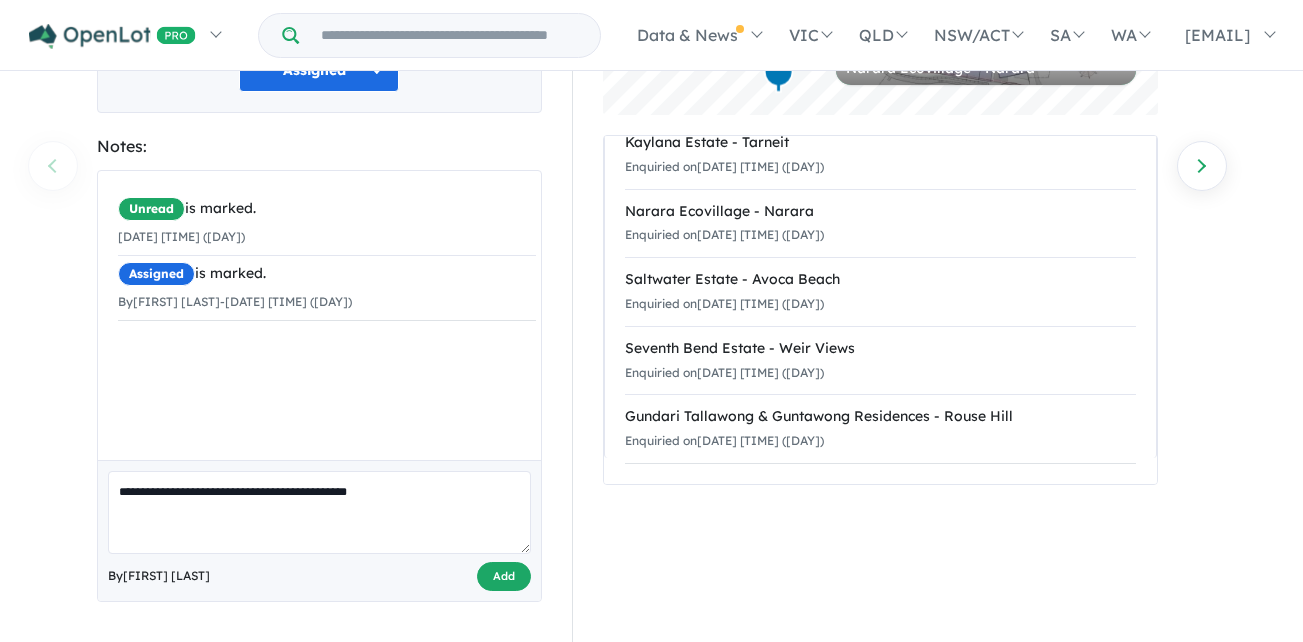 type on "**********" 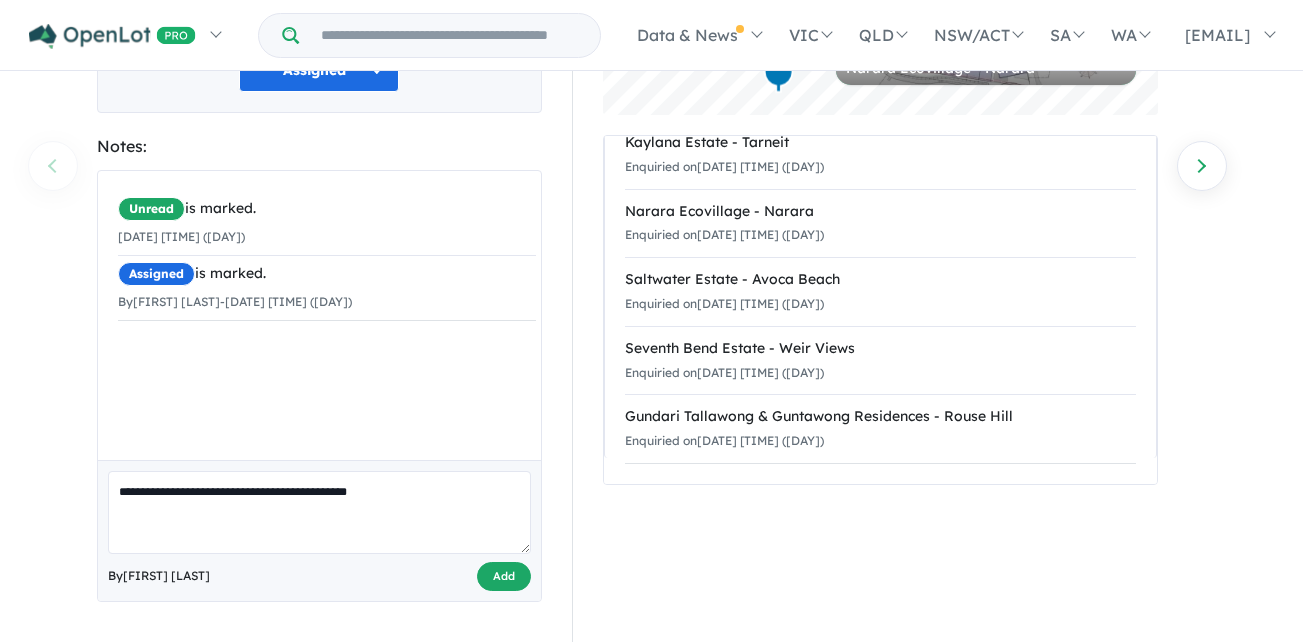 click on "Add" at bounding box center (504, 576) 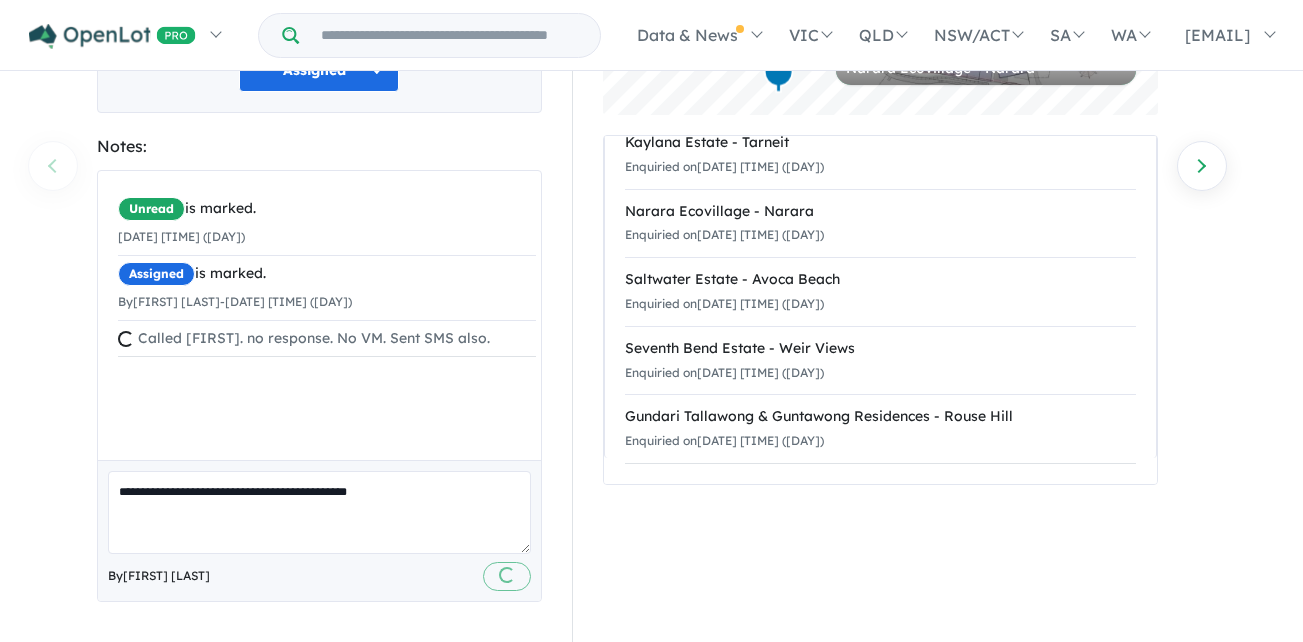 type 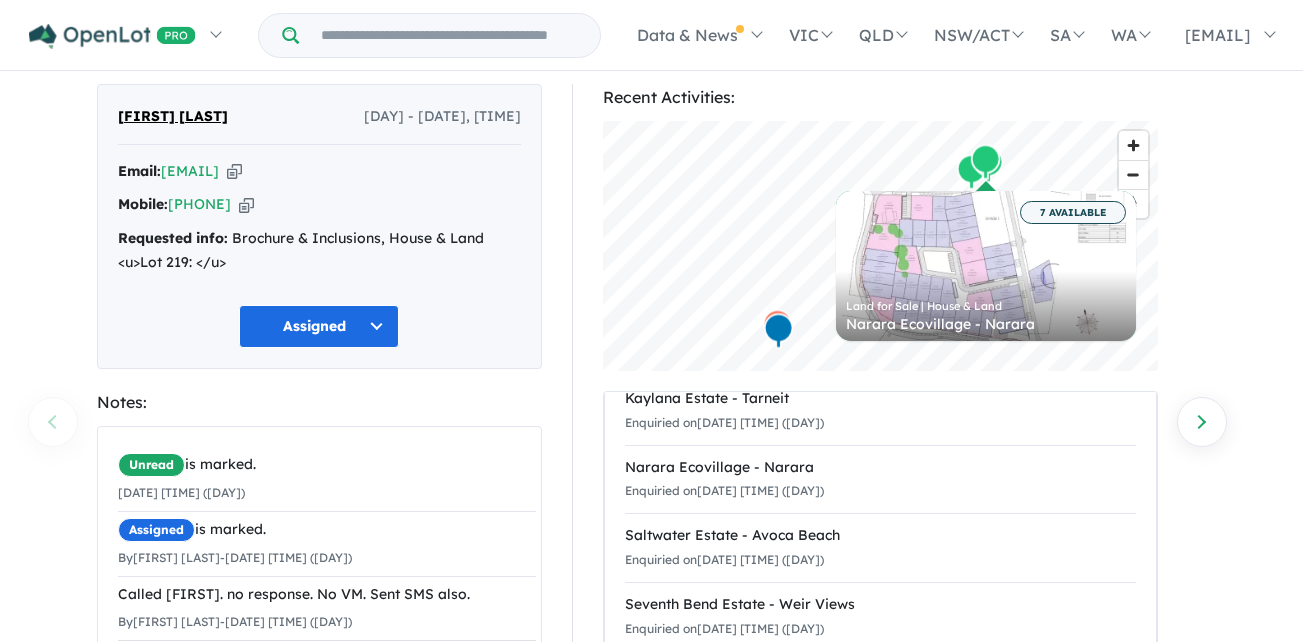 scroll, scrollTop: 0, scrollLeft: 0, axis: both 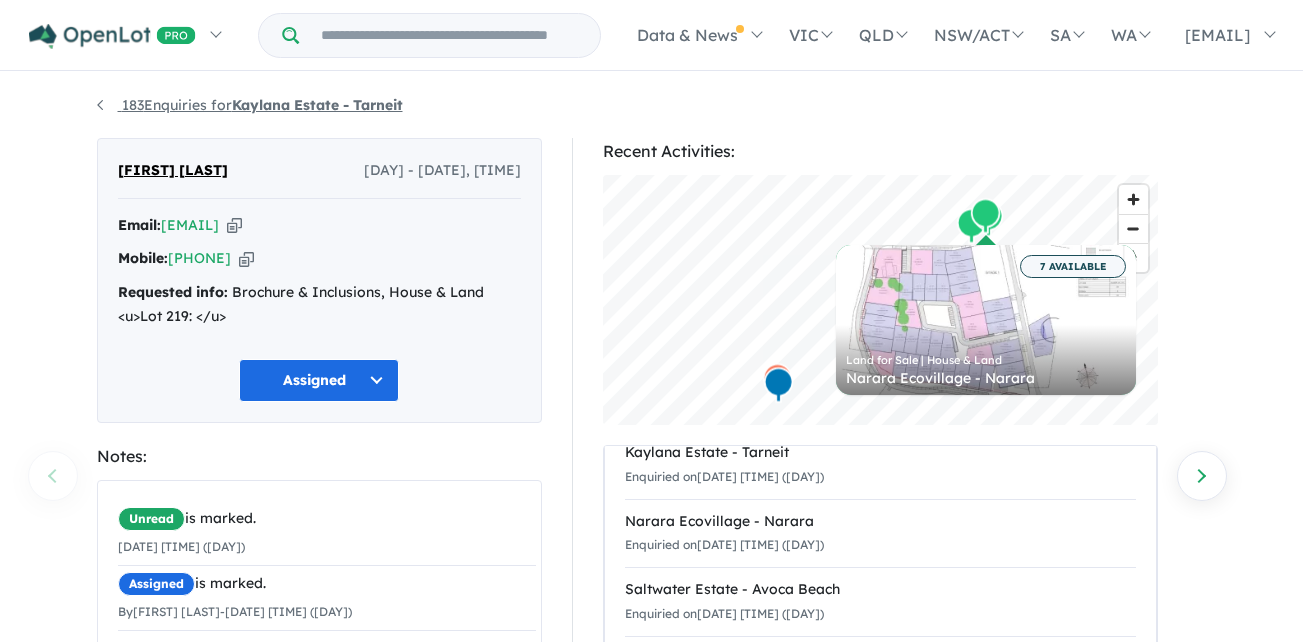 click on "183  Enquiries for  Kaylana Estate - Tarneit" at bounding box center [250, 105] 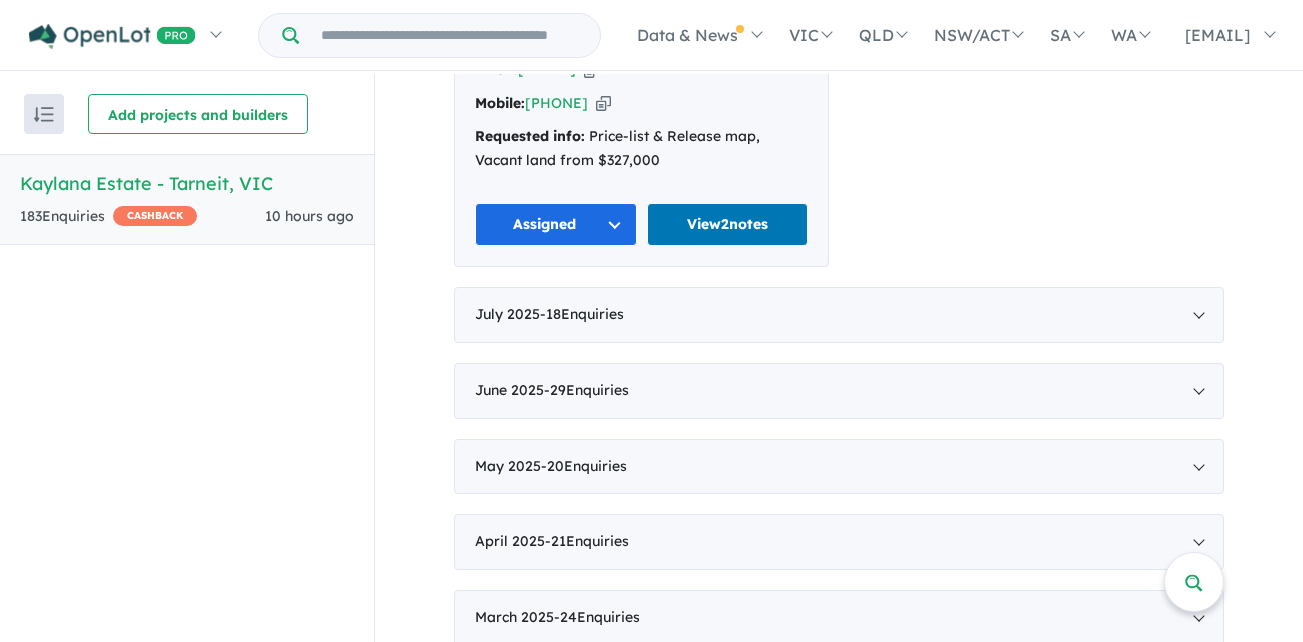 scroll, scrollTop: 1600, scrollLeft: 0, axis: vertical 